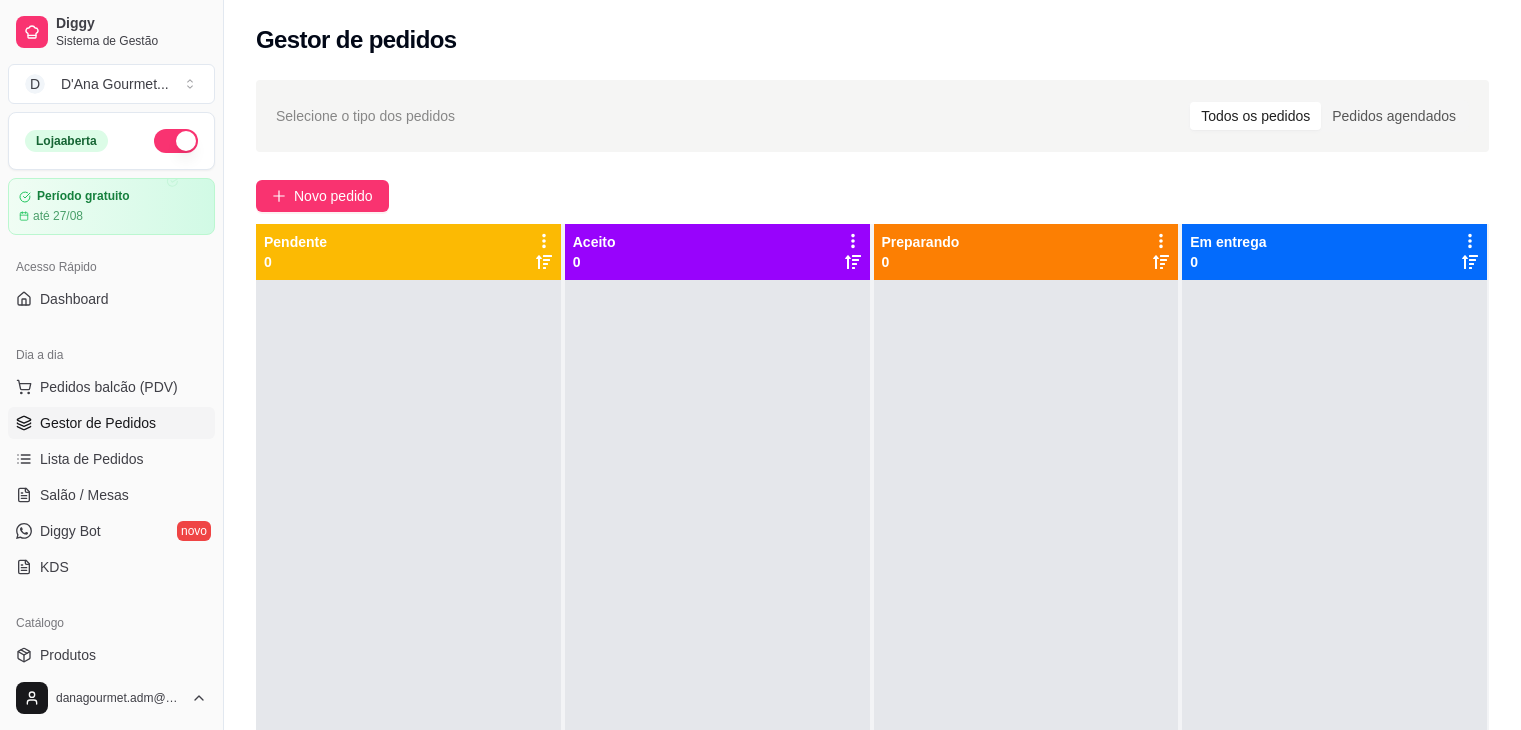 scroll, scrollTop: 0, scrollLeft: 0, axis: both 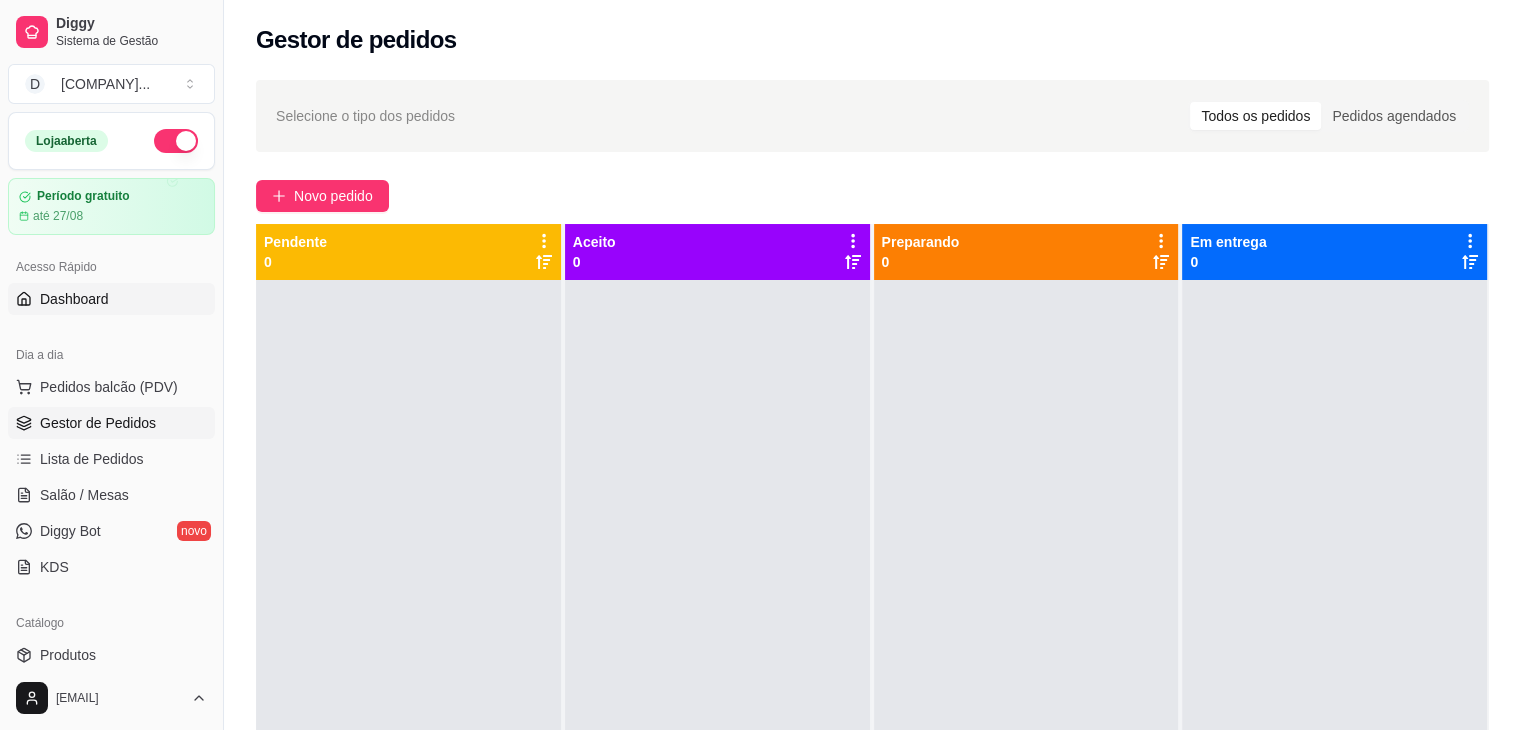 click on "Dashboard" at bounding box center [74, 299] 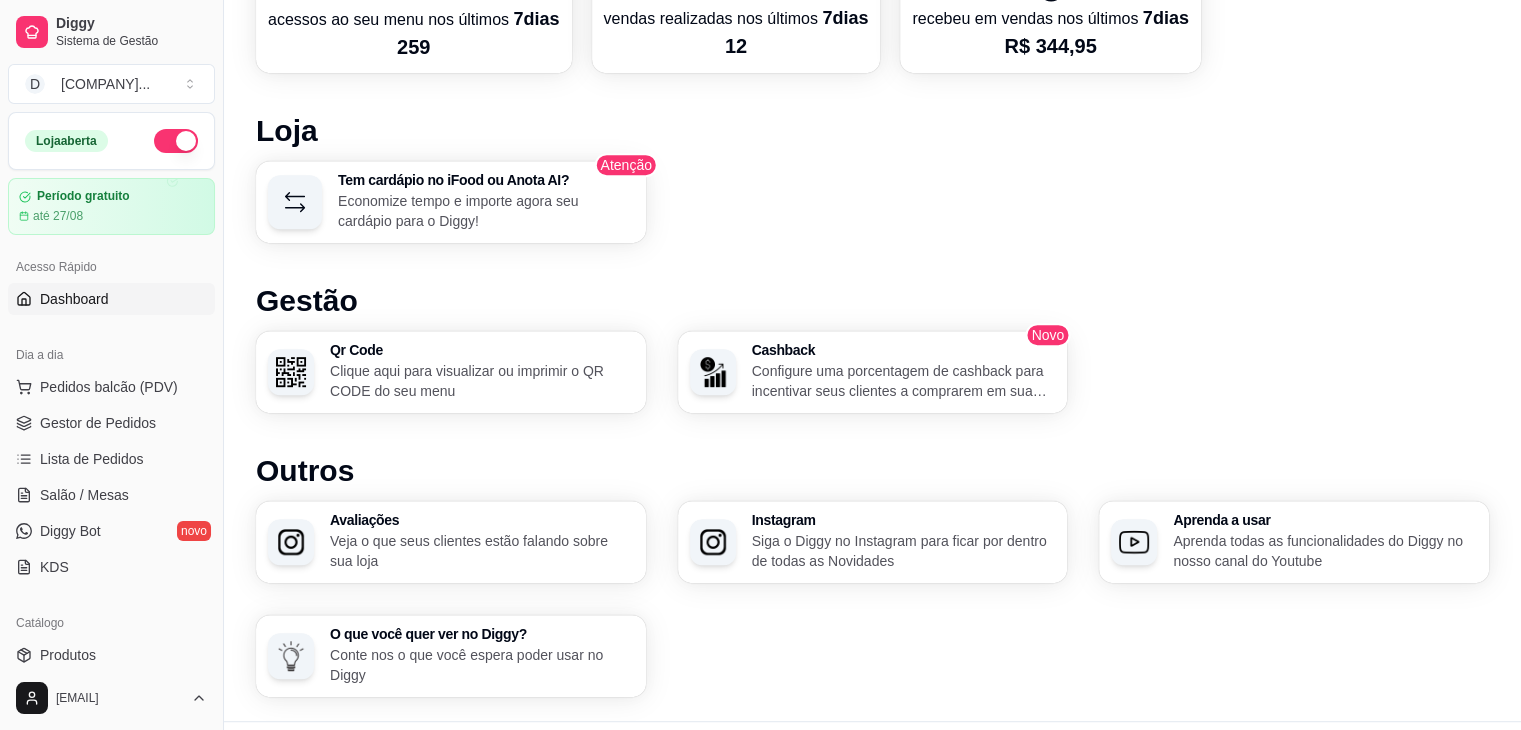 scroll, scrollTop: 1048, scrollLeft: 0, axis: vertical 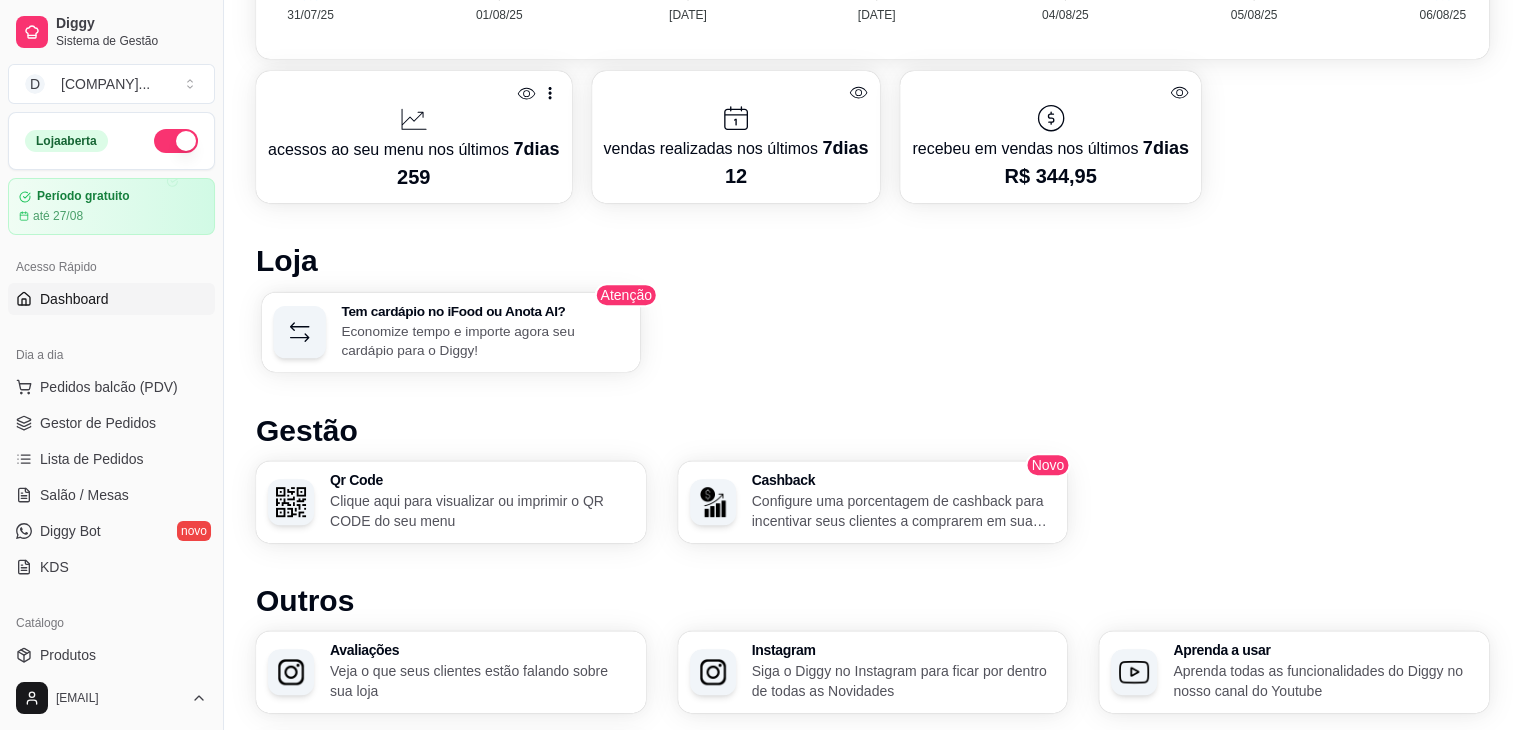 click on "Economize tempo e importe agora seu cardápio para o Diggy!" at bounding box center [484, 340] 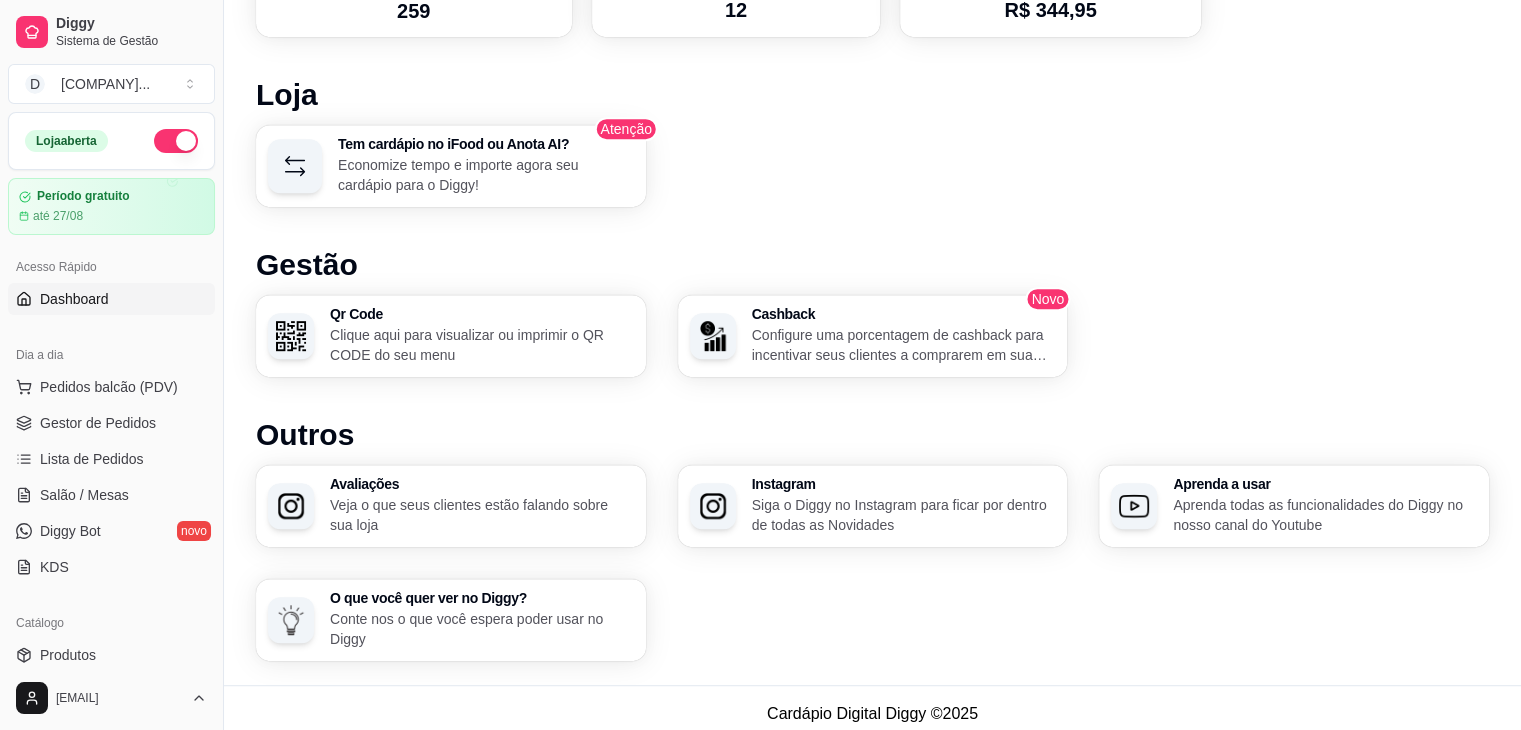 scroll, scrollTop: 1050, scrollLeft: 0, axis: vertical 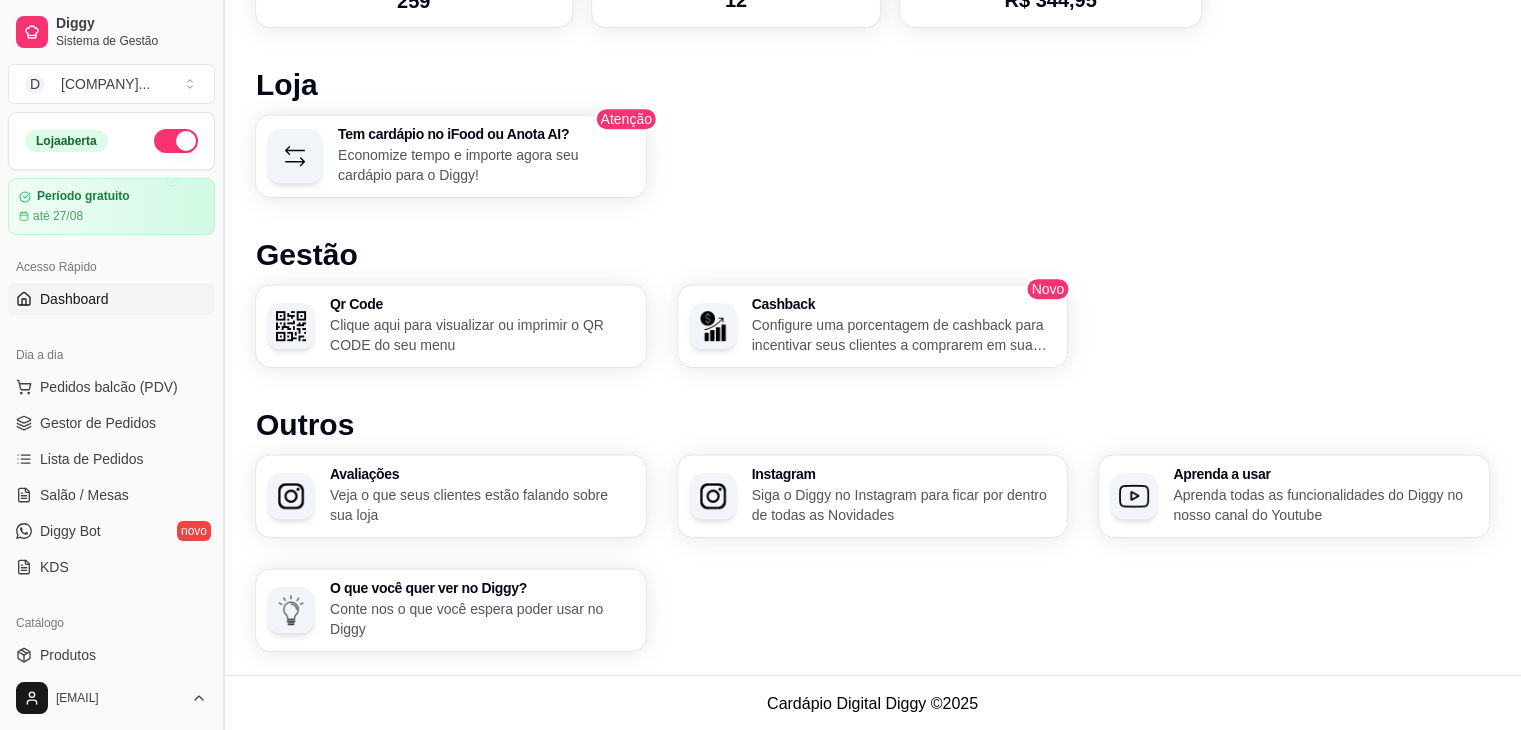click at bounding box center [223, 365] 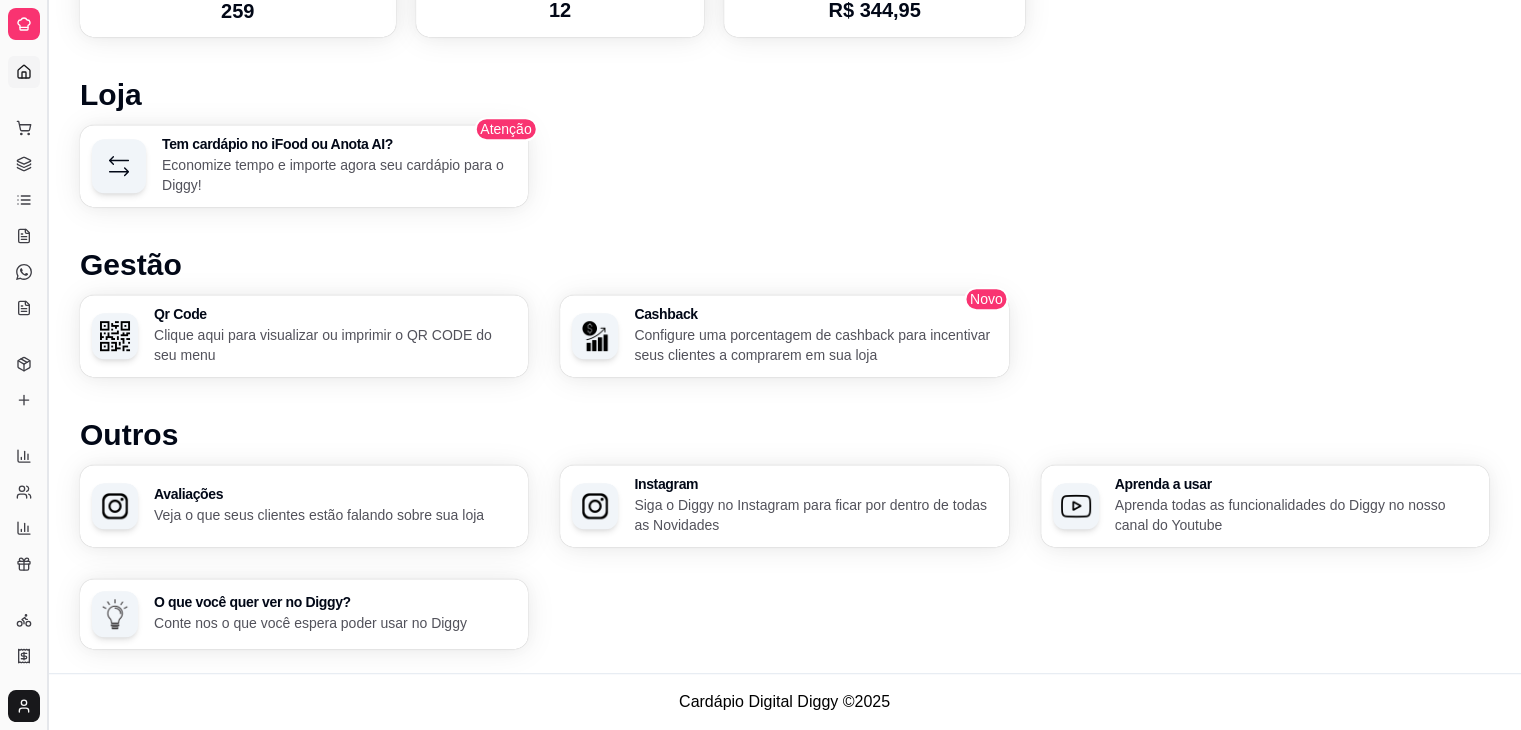 click on "Qr Code Clique aqui para visualizar ou imprimir o QR CODE do seu menu" at bounding box center (304, 336) 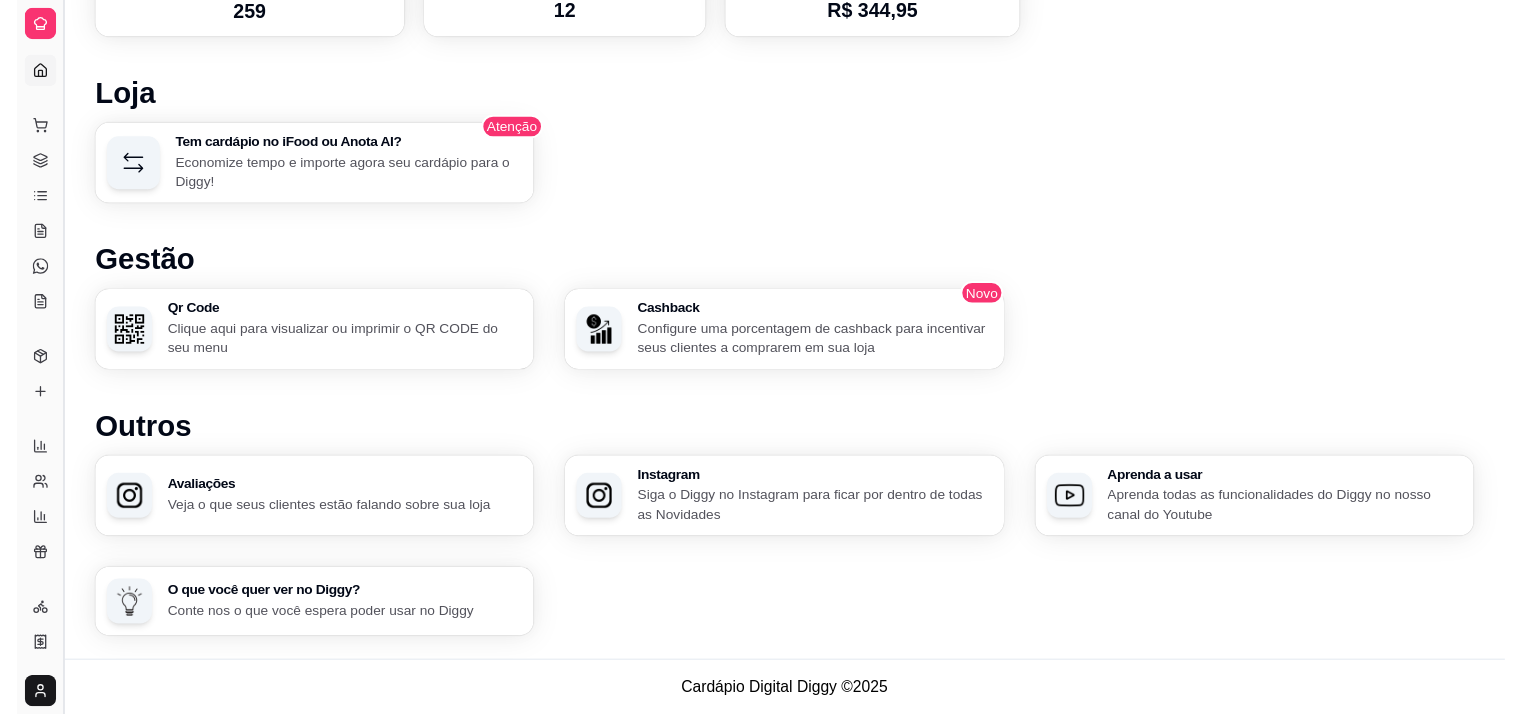 scroll, scrollTop: 1038, scrollLeft: 0, axis: vertical 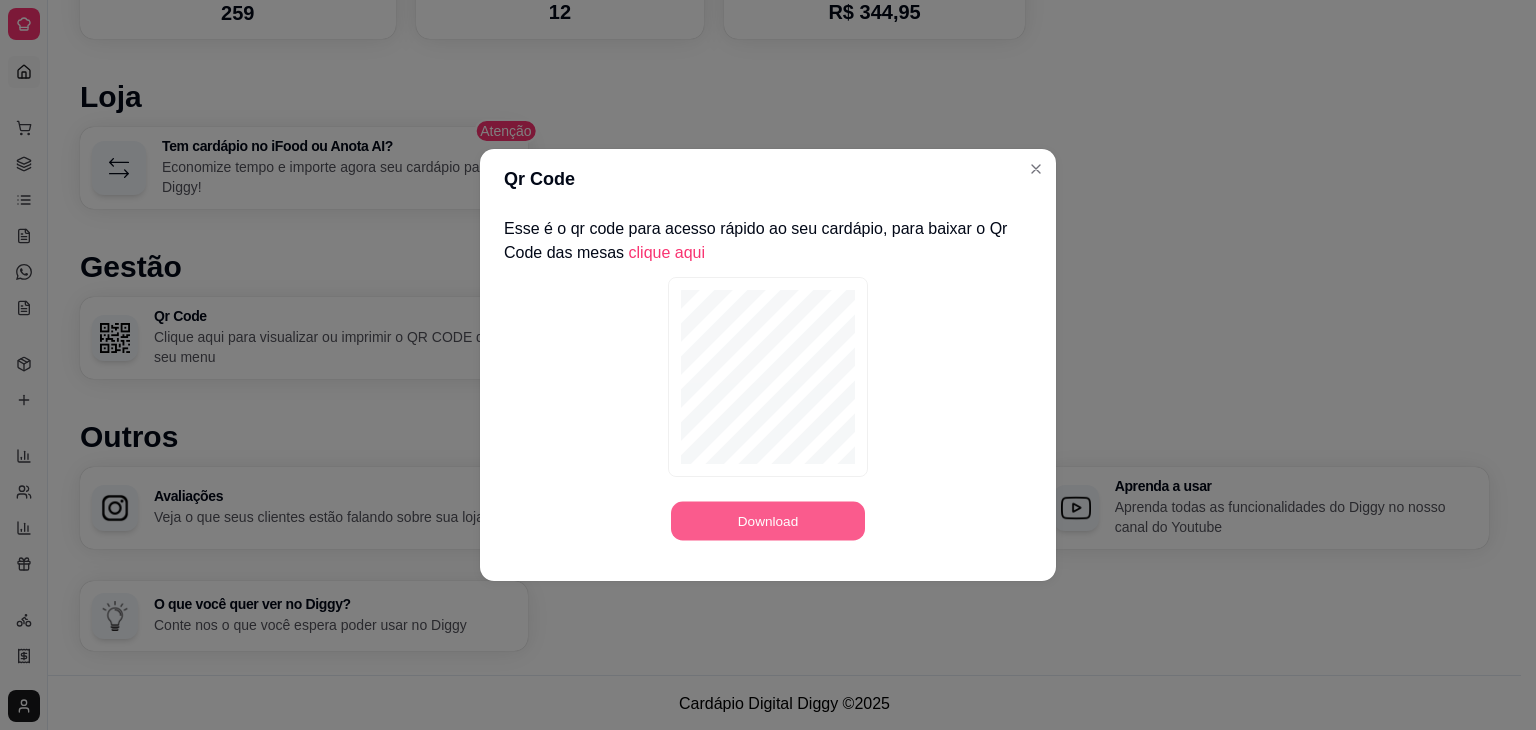 click on "Download" at bounding box center (768, 521) 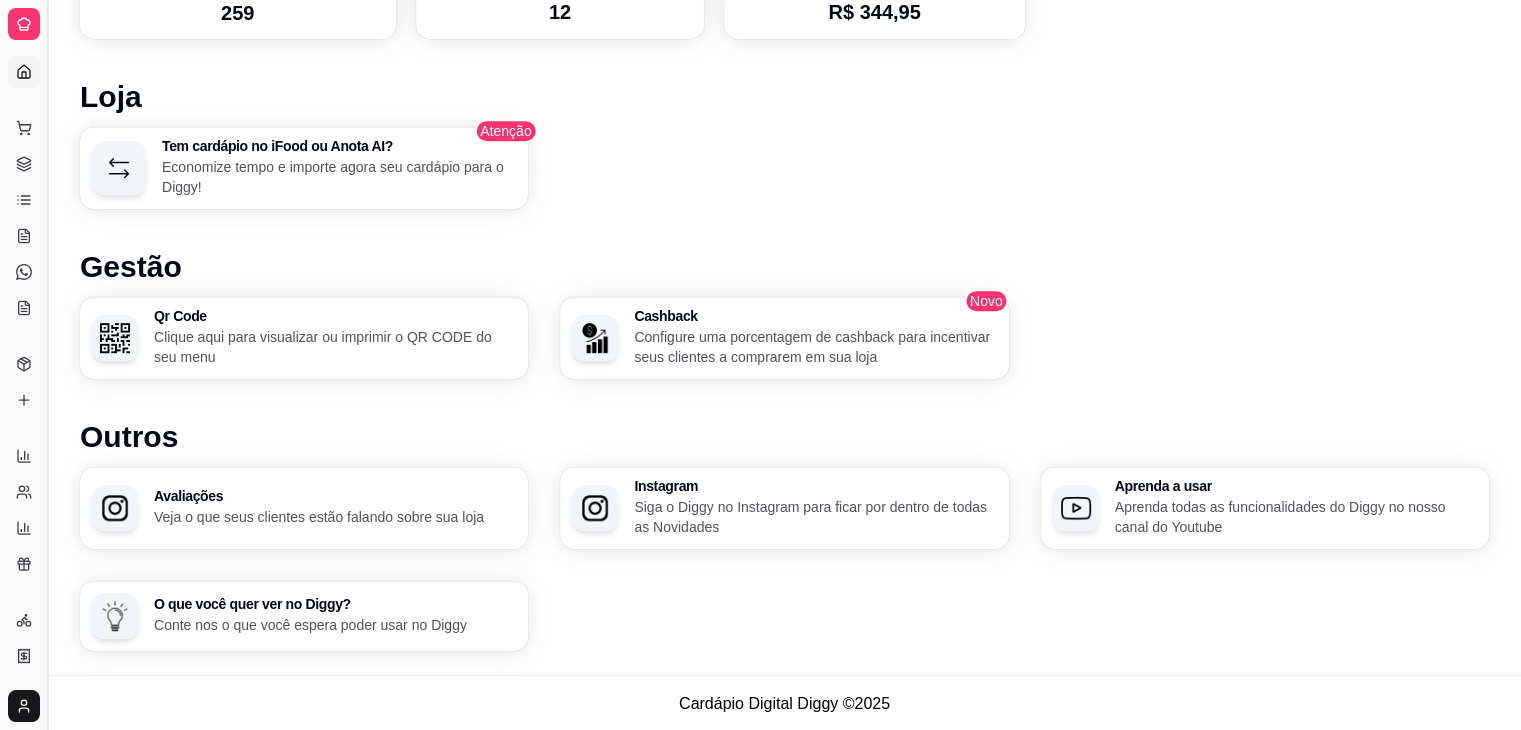 click at bounding box center (47, 365) 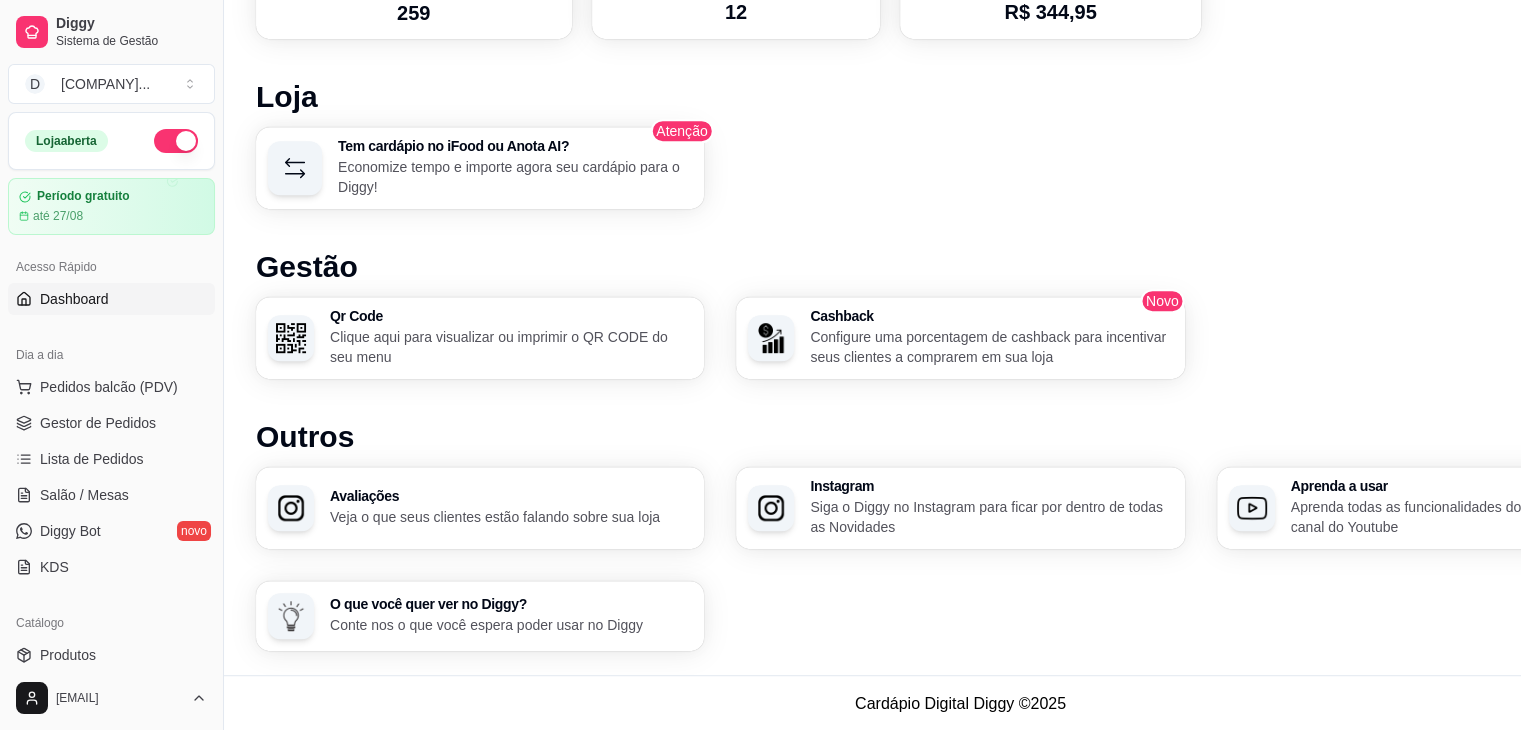 click on "Loja  aberta Período gratuito até [DATE] Acesso Rápido Dashboard Dia a dia Pedidos balcão (PDV) Gestor de Pedidos Lista de Pedidos Salão / Mesas Diggy Bot novo KDS Catálogo Produtos Complementos Relatórios Relatórios de vendas Relatório de clientes Relatório de mesas Relatório de fidelidade novo Gerenciar Entregadores novo Nota Fiscal (NFC-e) Controle de caixa Controle de fiado Cupons Clientes Estoque Configurações Diggy Planos Precisa de ajuda?" at bounding box center [111, 389] 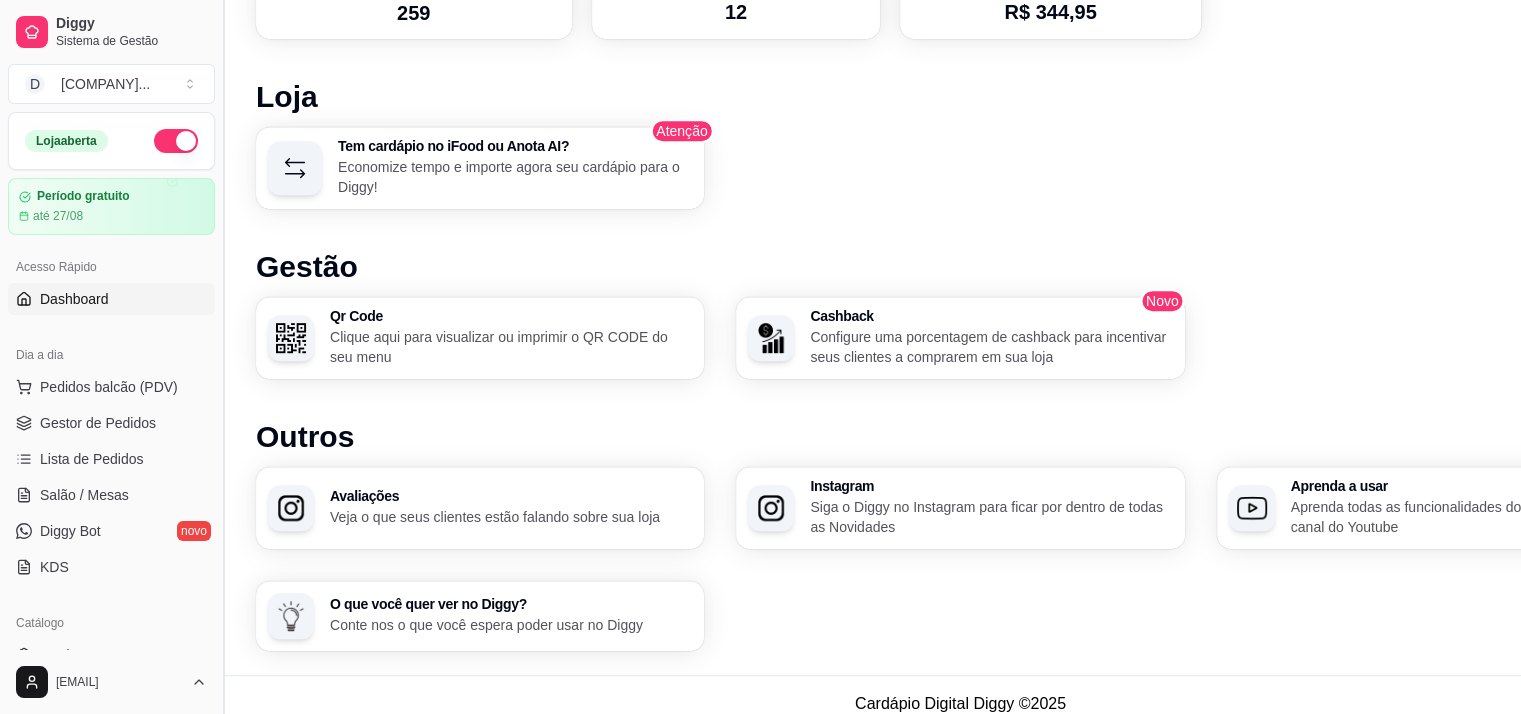 click at bounding box center (223, 357) 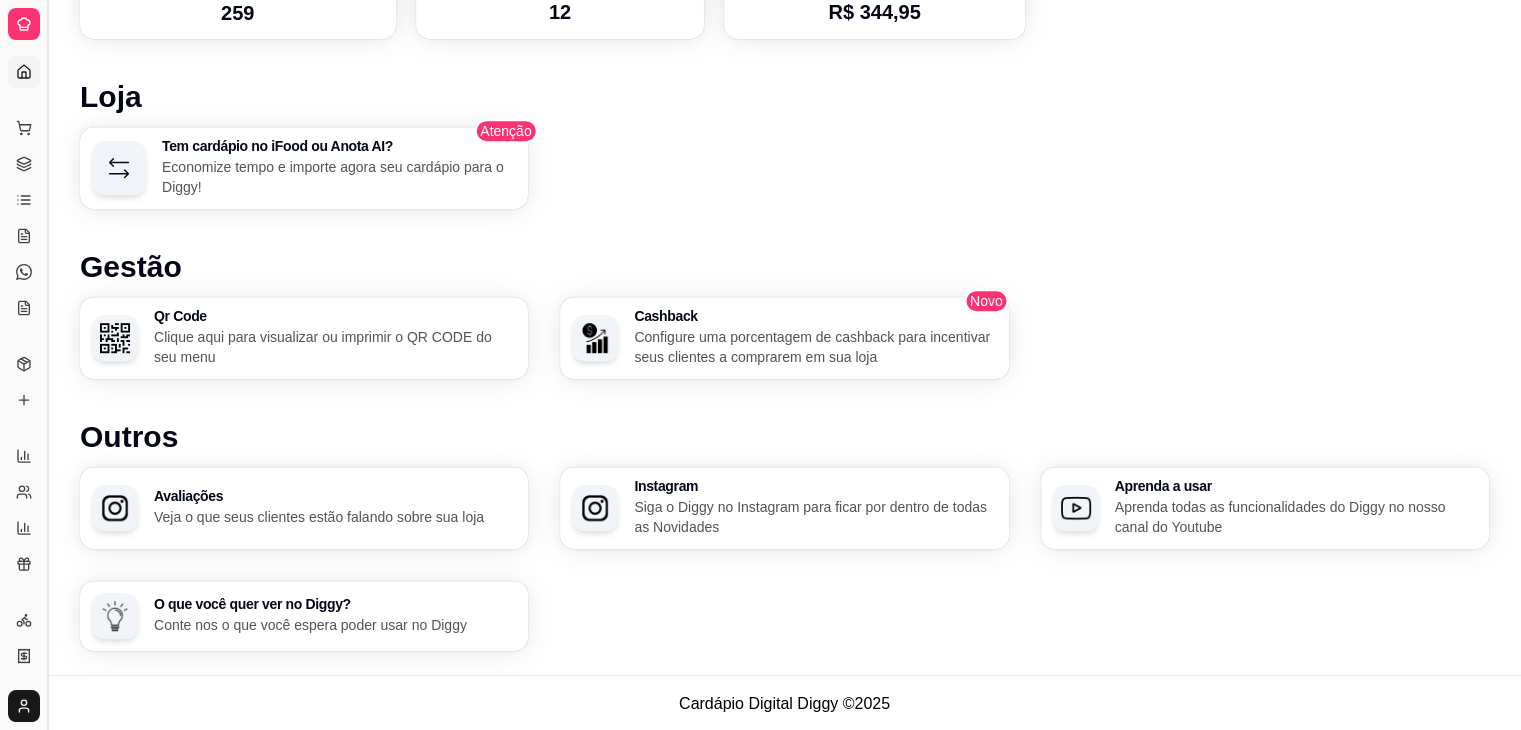 click at bounding box center [47, 365] 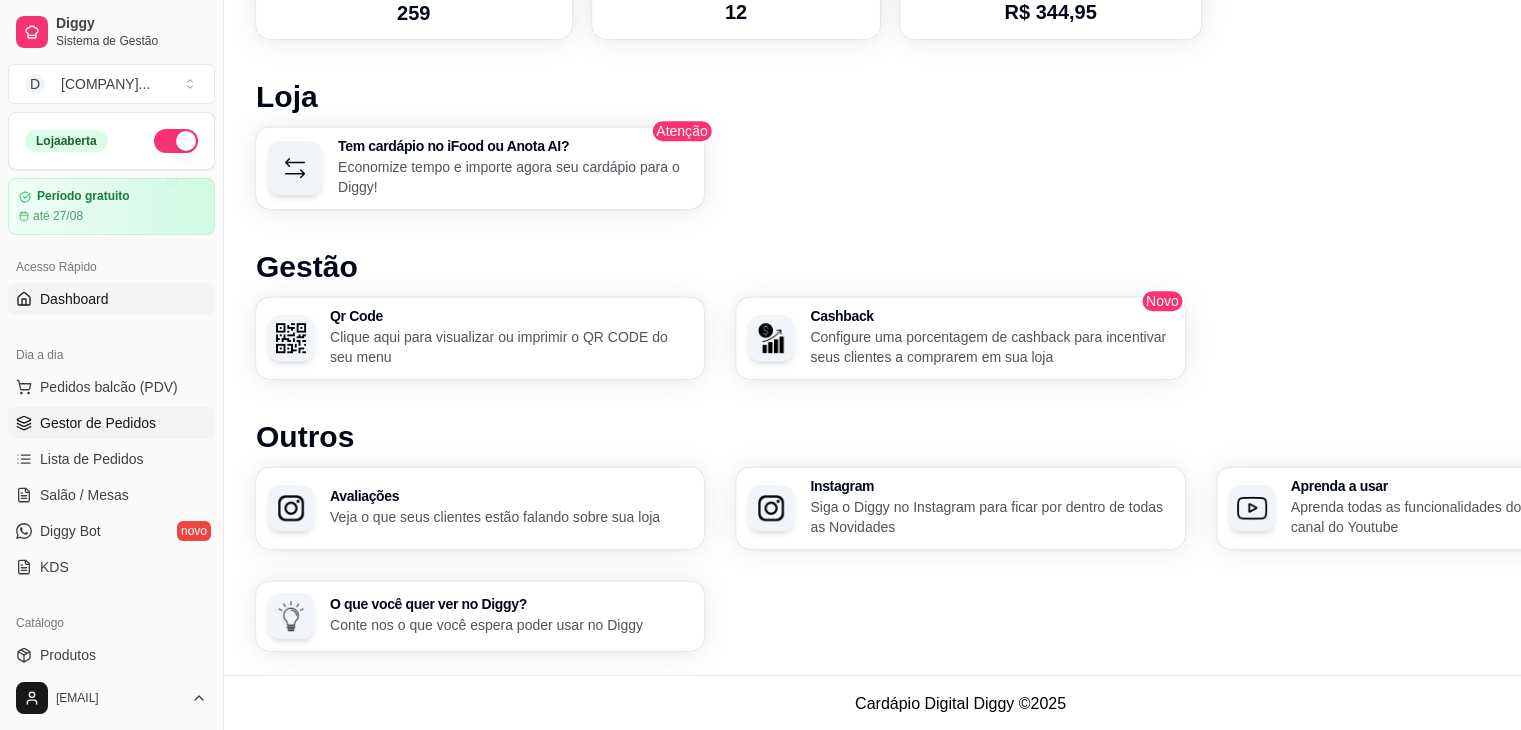 click on "Pedidos balcão (PDV)" at bounding box center [111, 387] 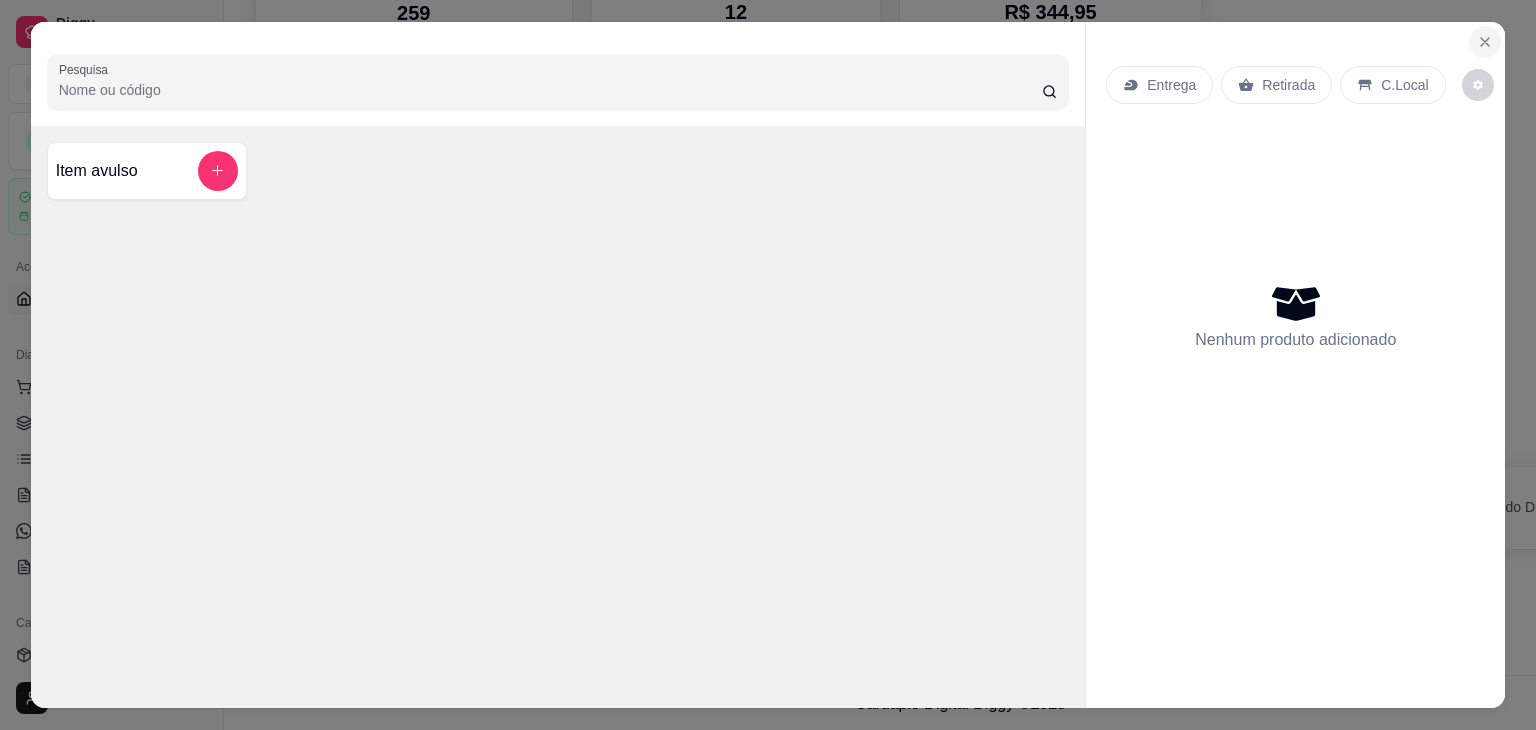 click 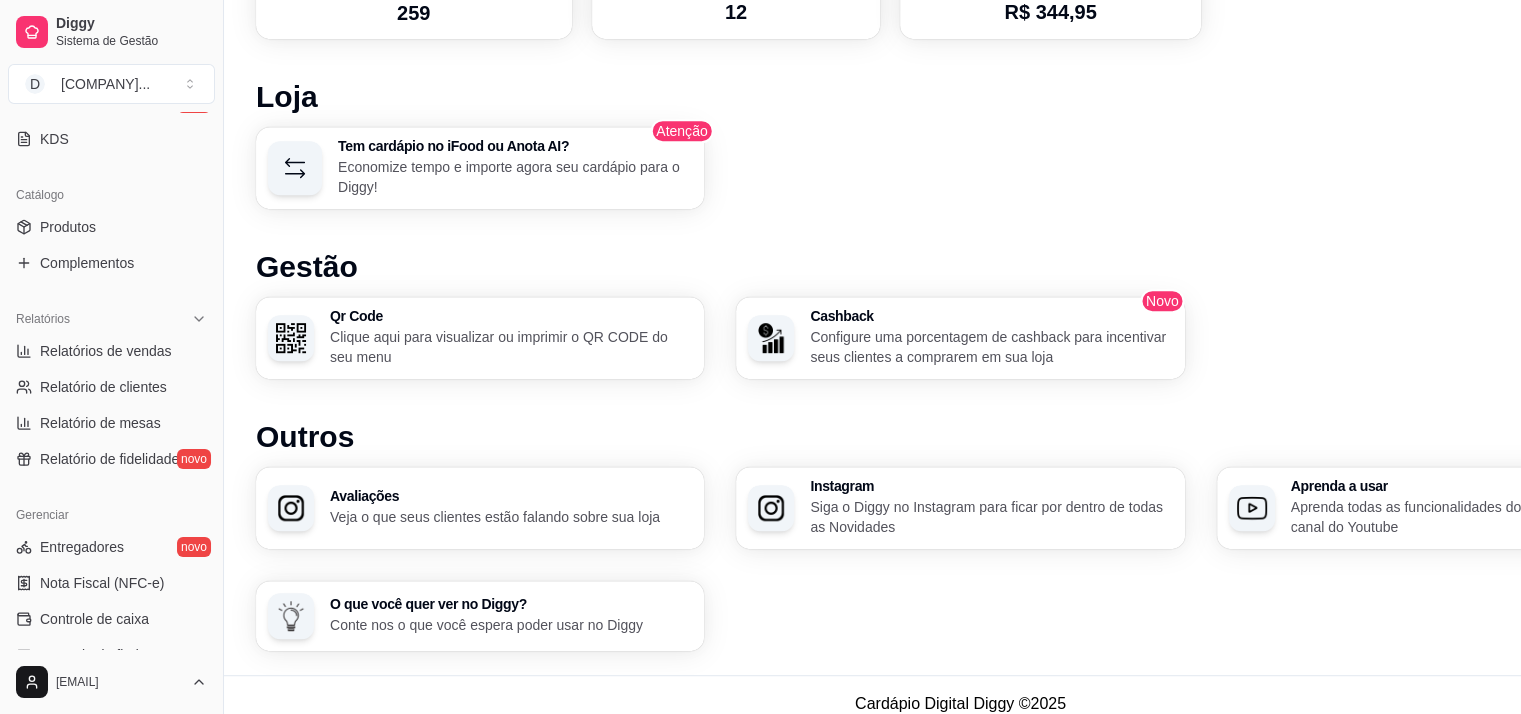 scroll, scrollTop: 431, scrollLeft: 0, axis: vertical 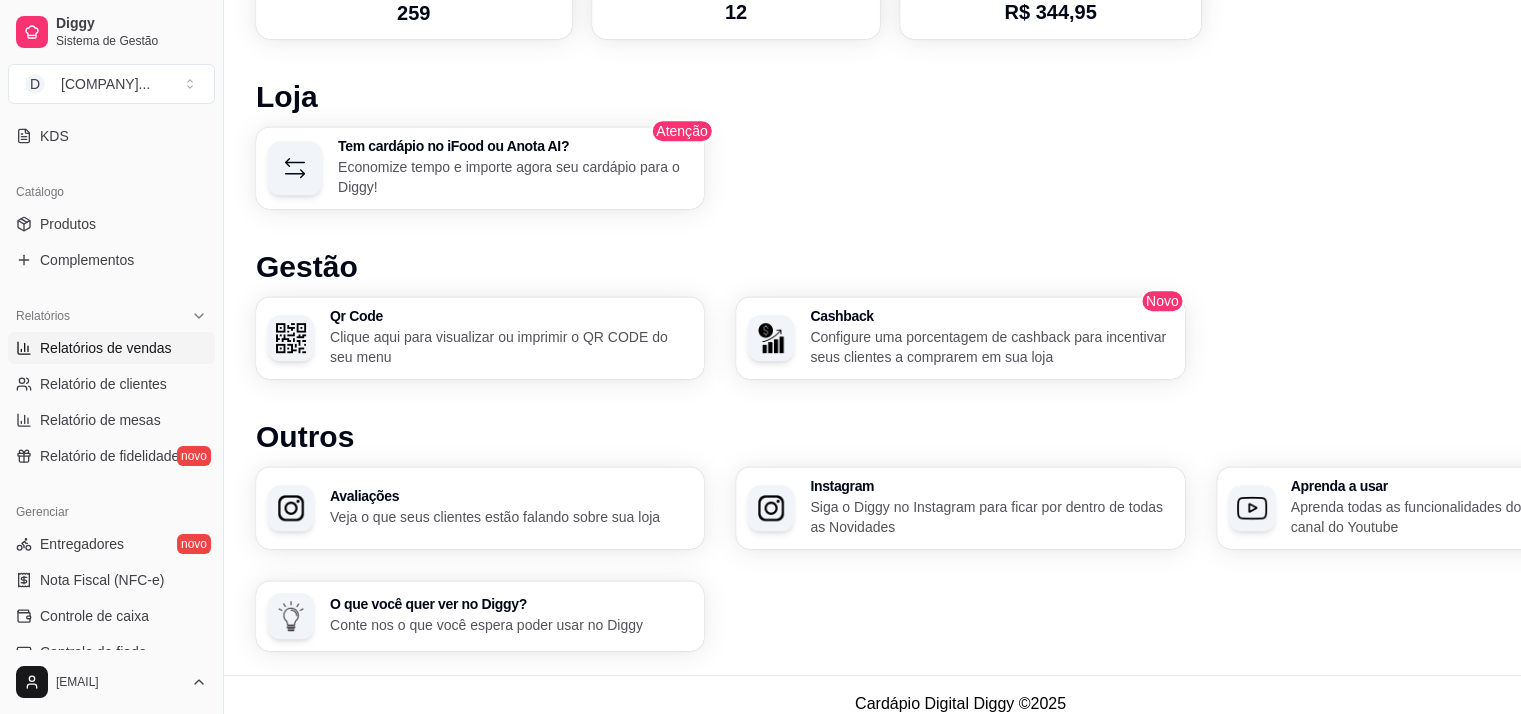 click on "Relatórios de vendas" at bounding box center [106, 348] 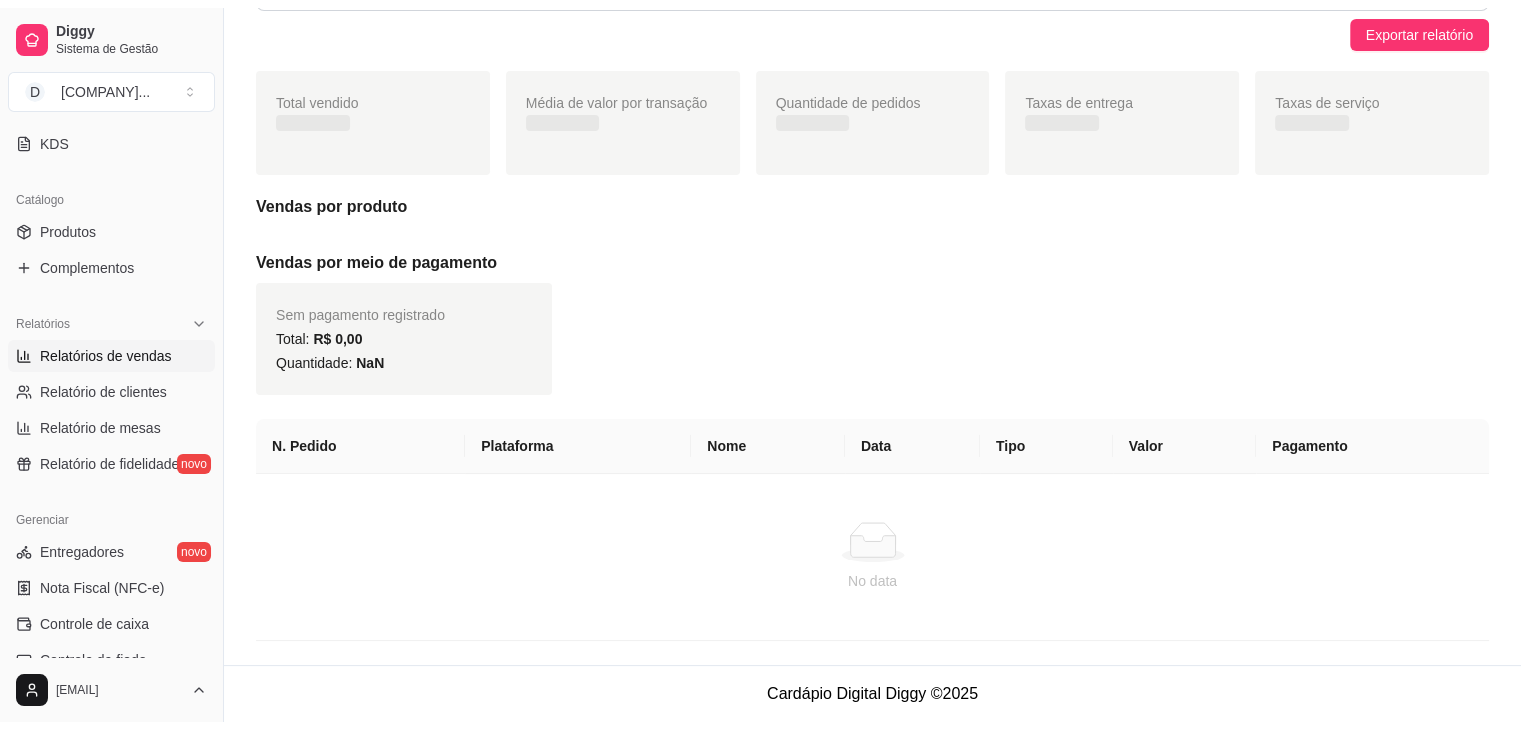 scroll, scrollTop: 0, scrollLeft: 0, axis: both 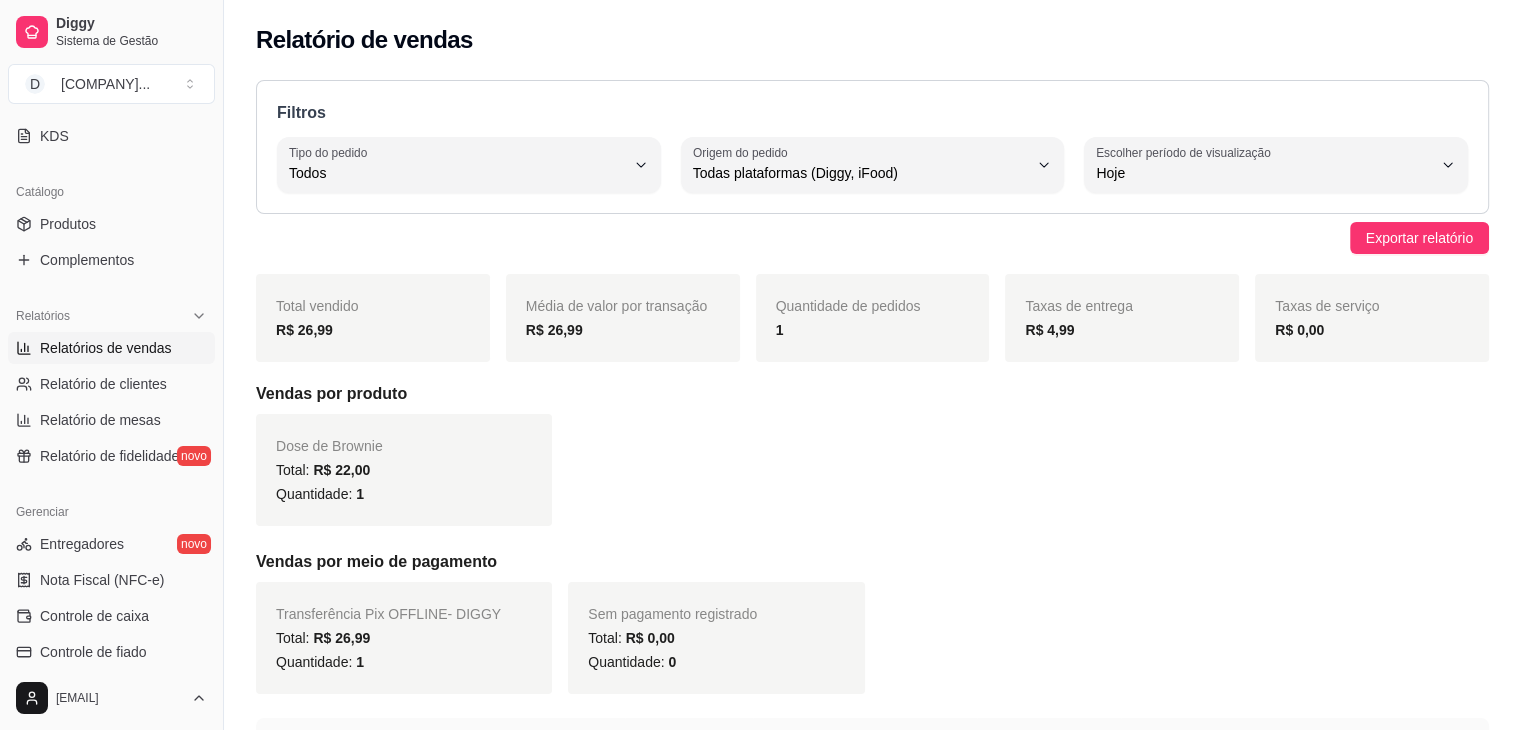 click on "[PRODUCT] Total:   [PRICE] Quantidade:   1" at bounding box center [872, 470] 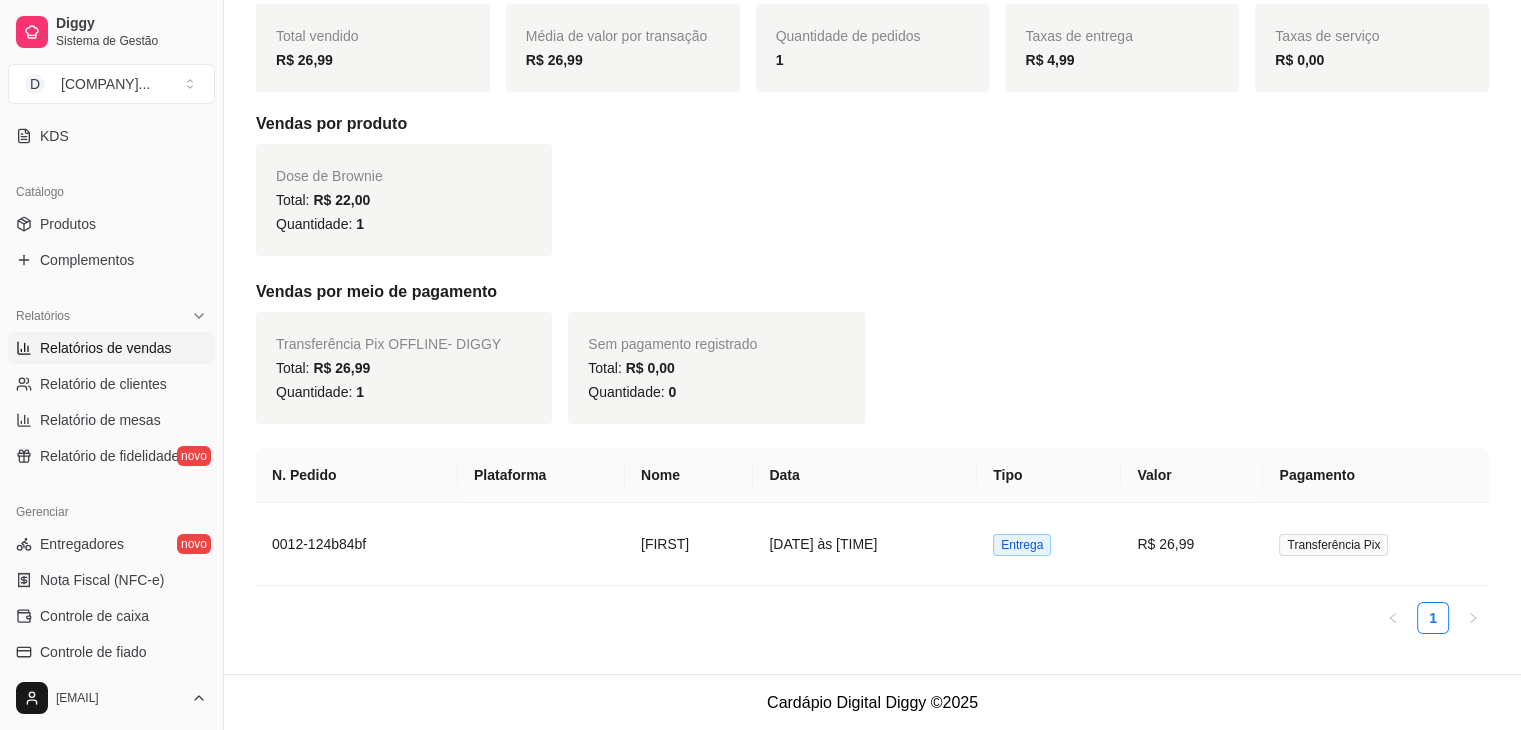 scroll, scrollTop: 0, scrollLeft: 0, axis: both 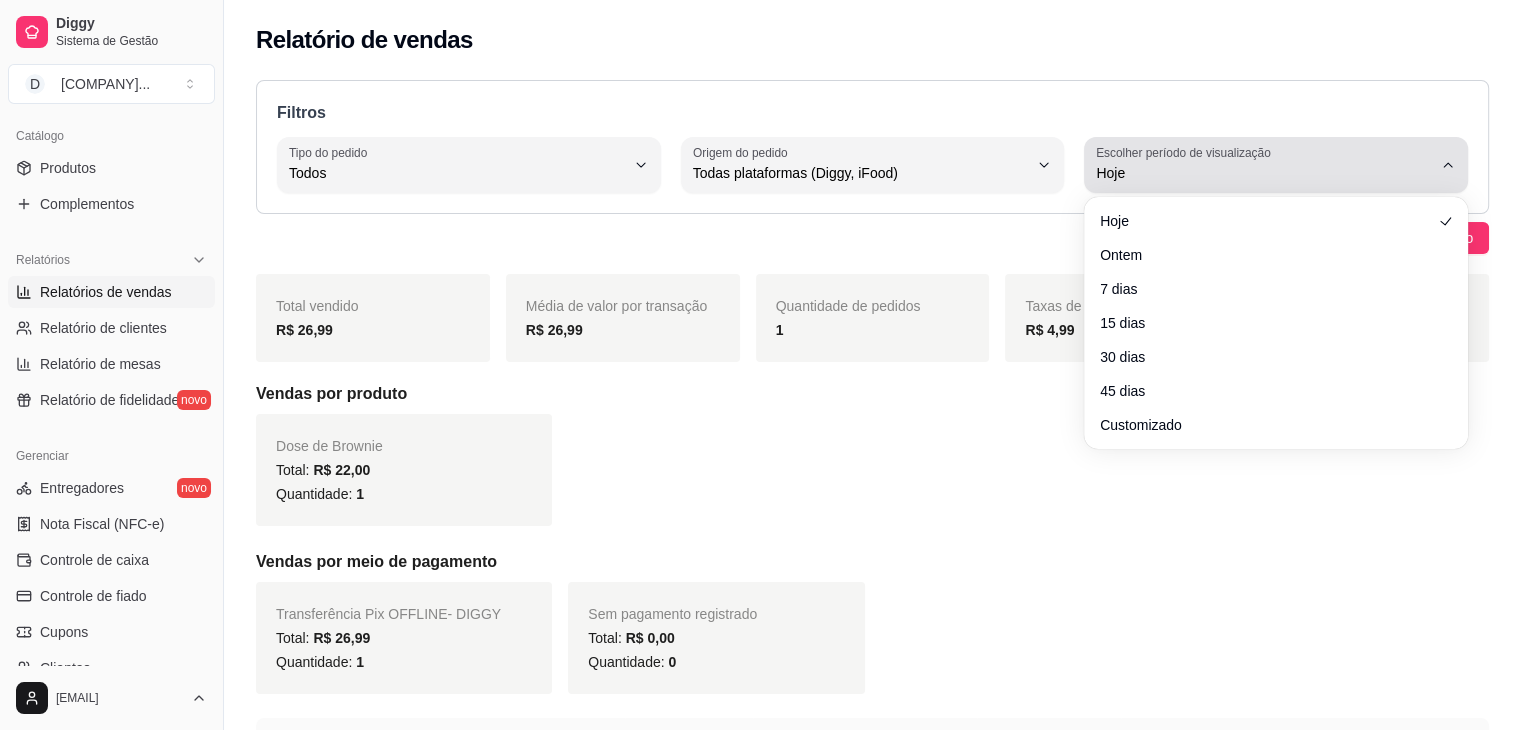 click on "Hoje" at bounding box center (1264, 173) 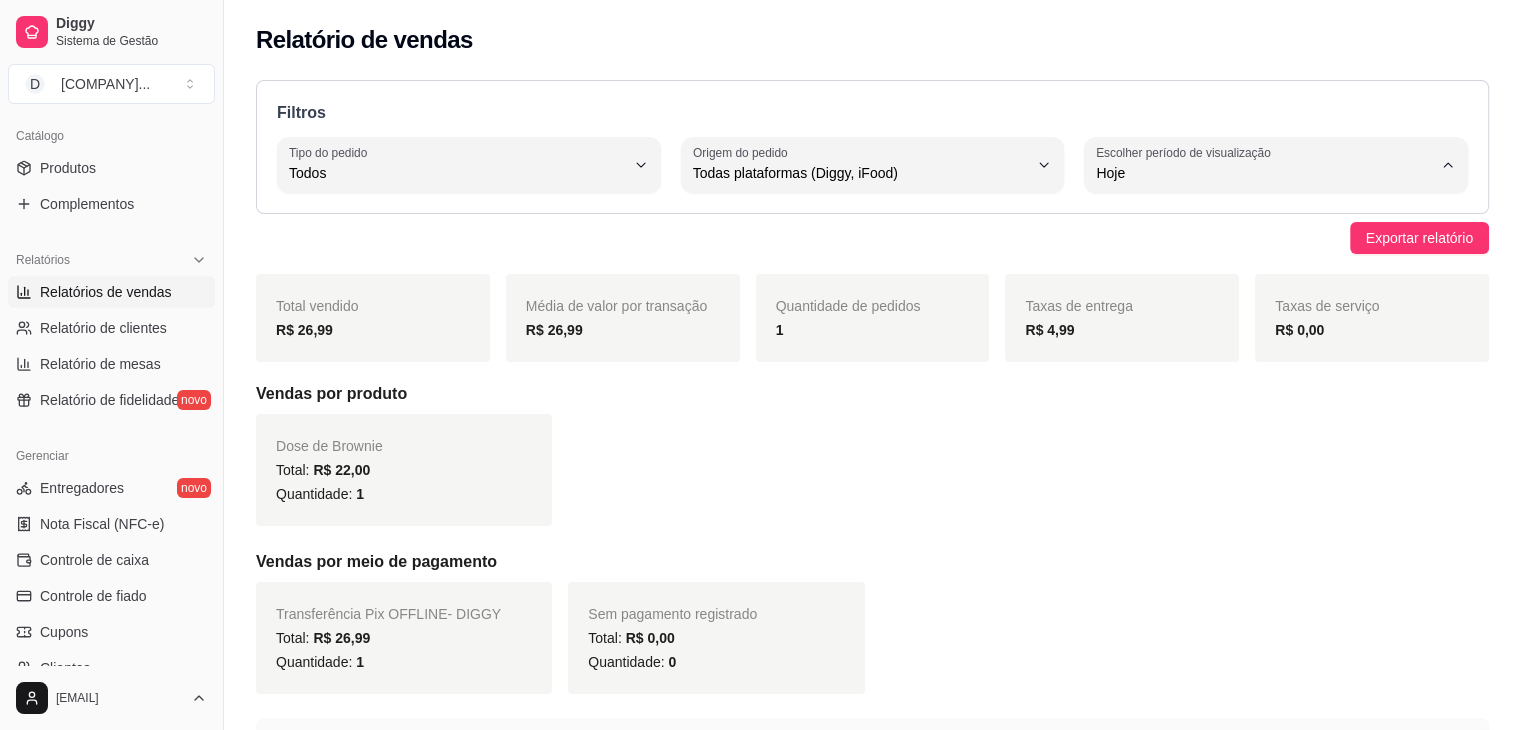 click on "7 dias" at bounding box center [1266, 285] 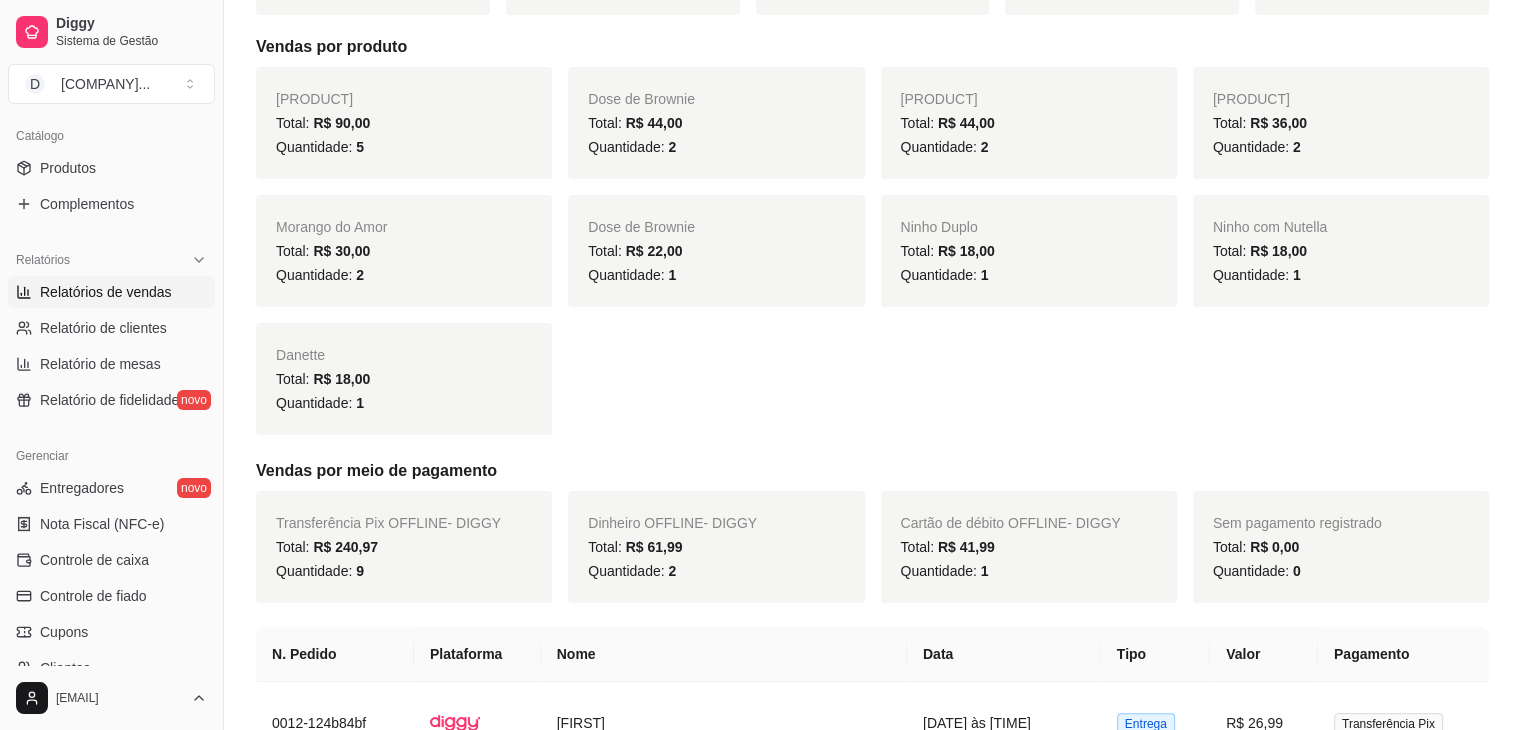 scroll, scrollTop: 355, scrollLeft: 0, axis: vertical 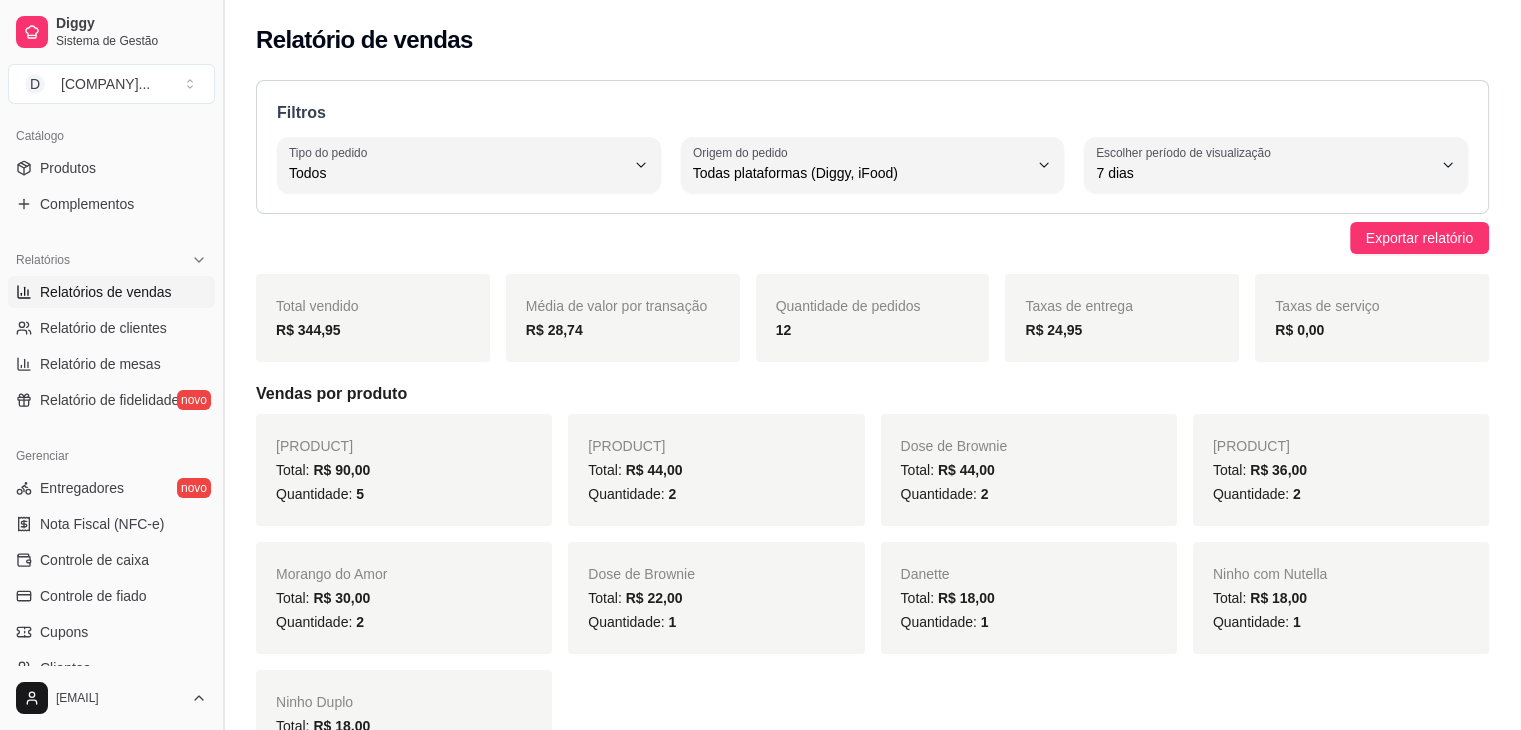 drag, startPoint x: 216, startPoint y: 480, endPoint x: 220, endPoint y: 515, distance: 35.22783 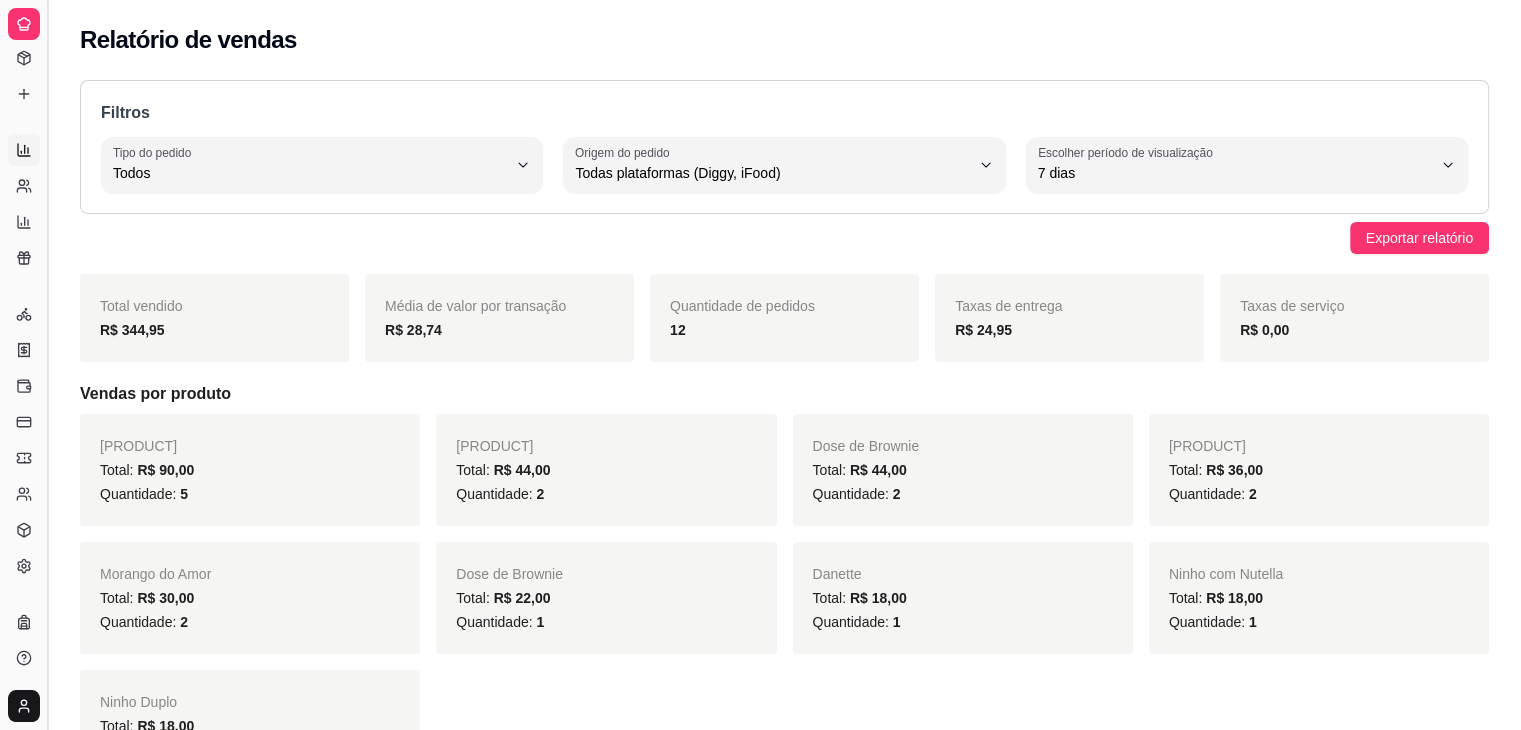 scroll, scrollTop: 306, scrollLeft: 0, axis: vertical 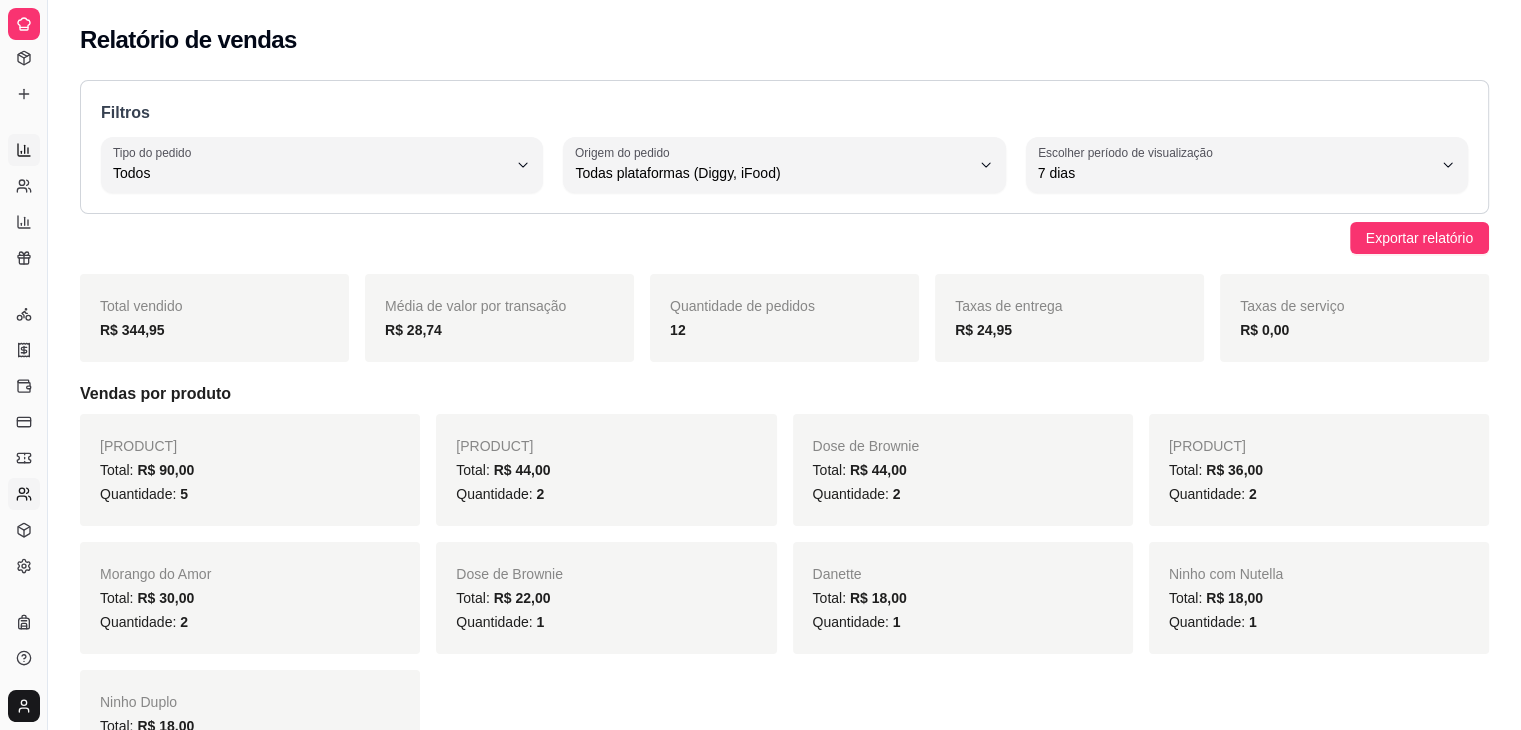click on "Clientes" at bounding box center [24, 494] 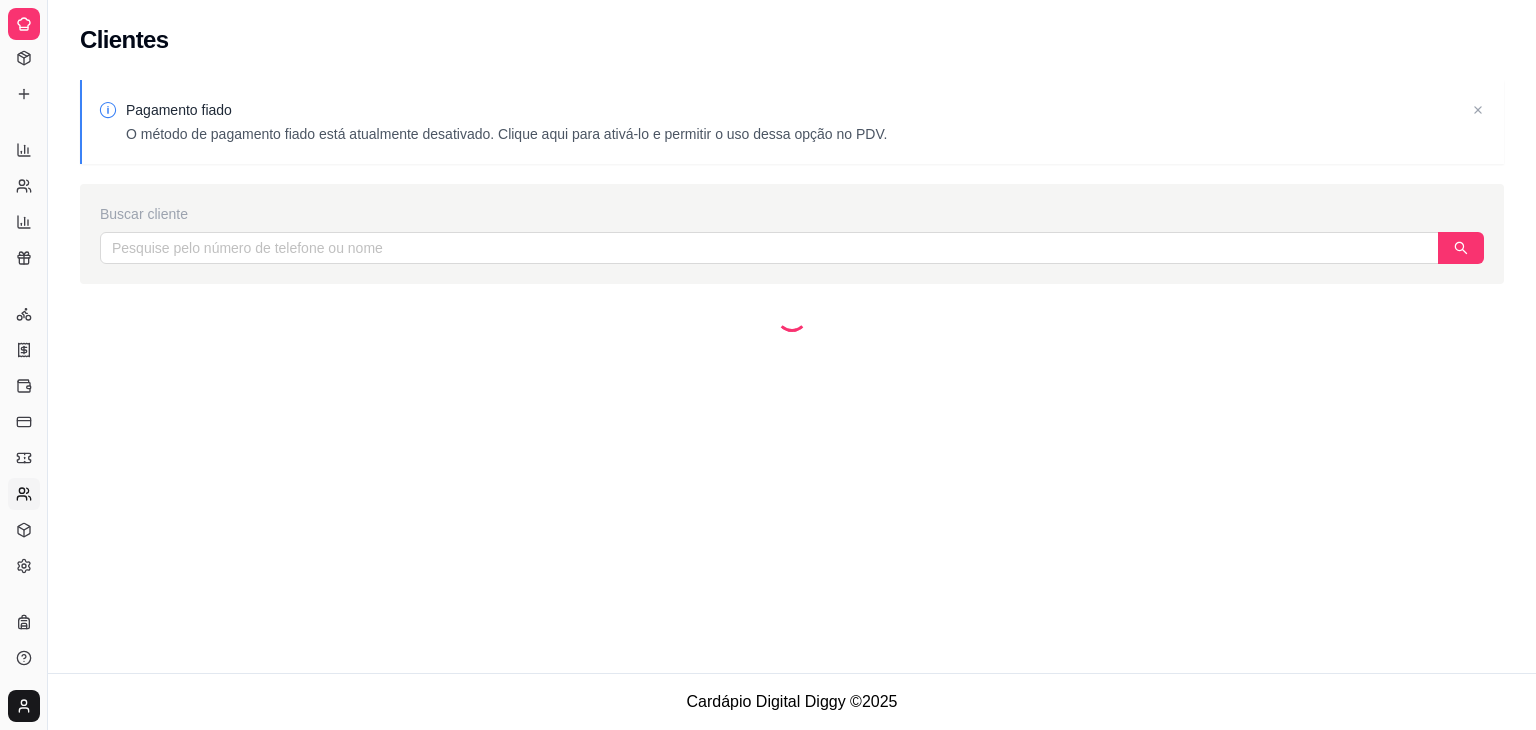 click on "Clientes" at bounding box center [24, 494] 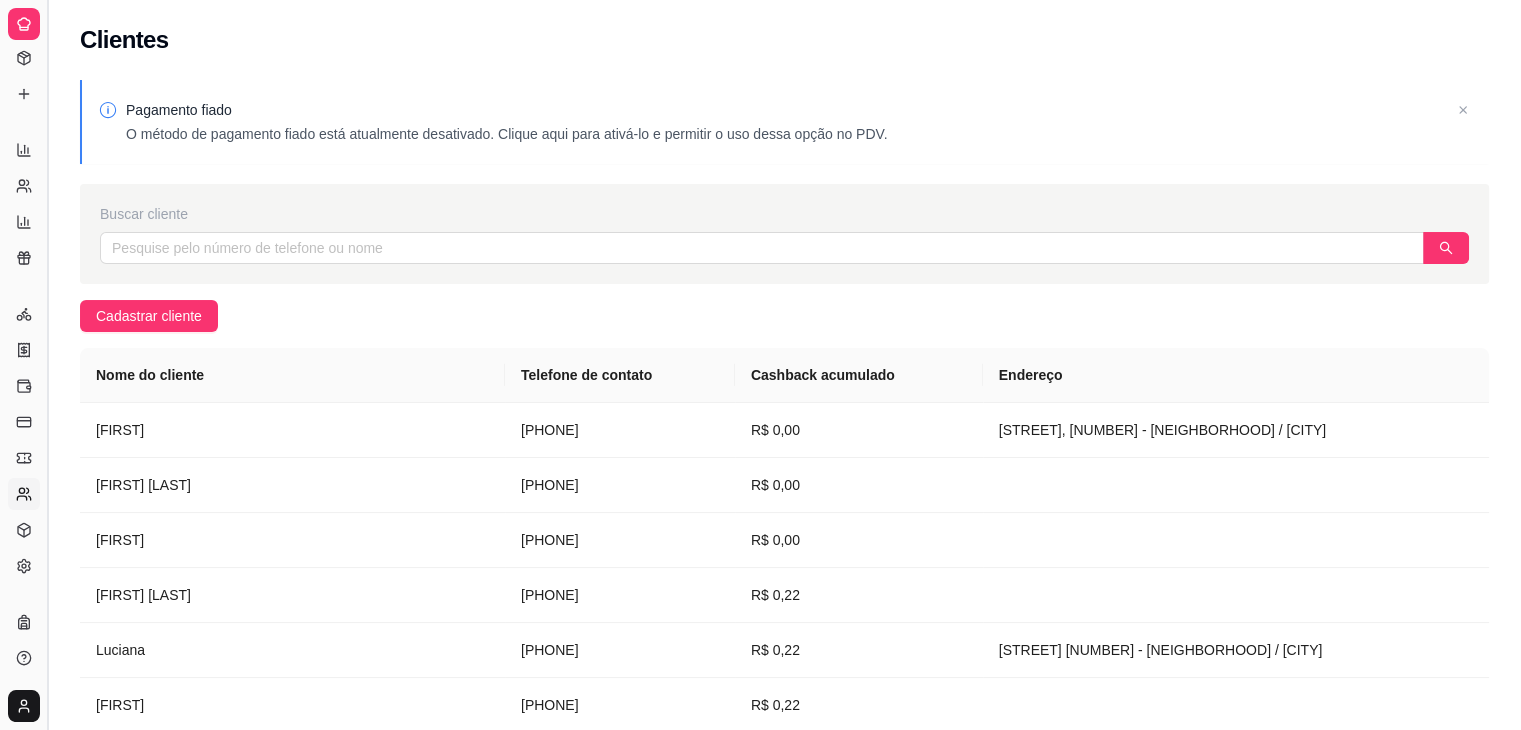 click at bounding box center [47, 365] 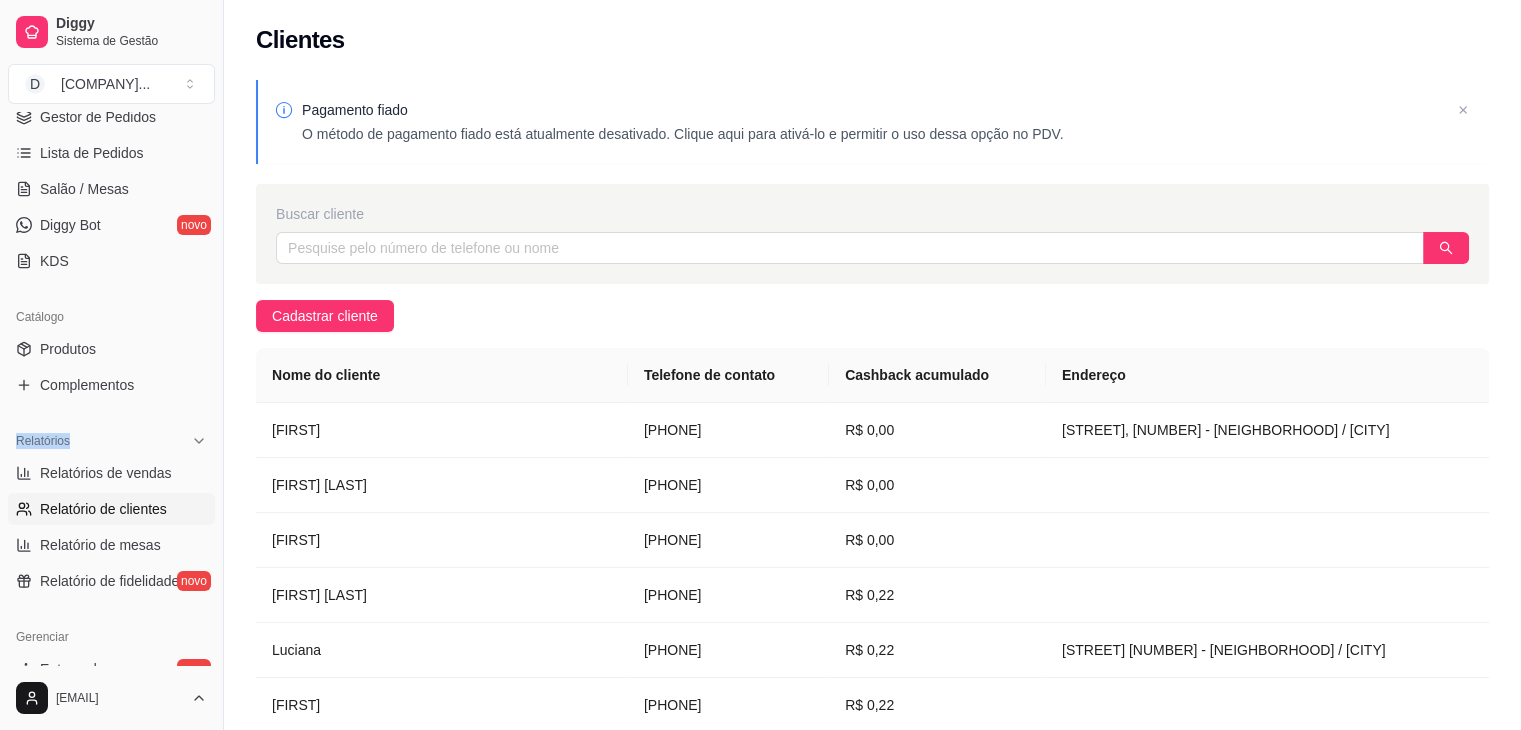 click on "Relatórios Relatórios de vendas Relatório de clientes Relatório de mesas Relatório de fidelidade novo" at bounding box center [111, 511] 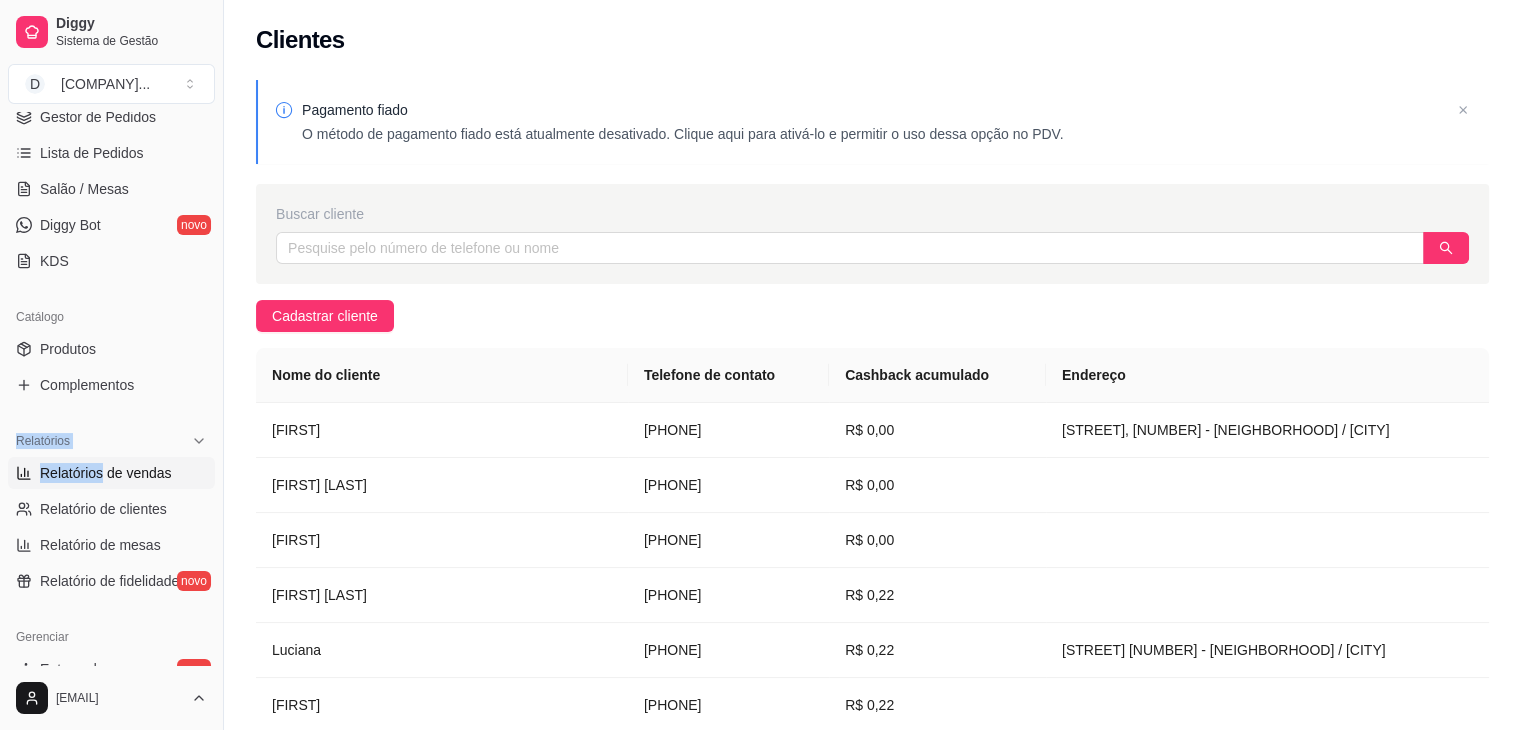 scroll, scrollTop: 292, scrollLeft: 0, axis: vertical 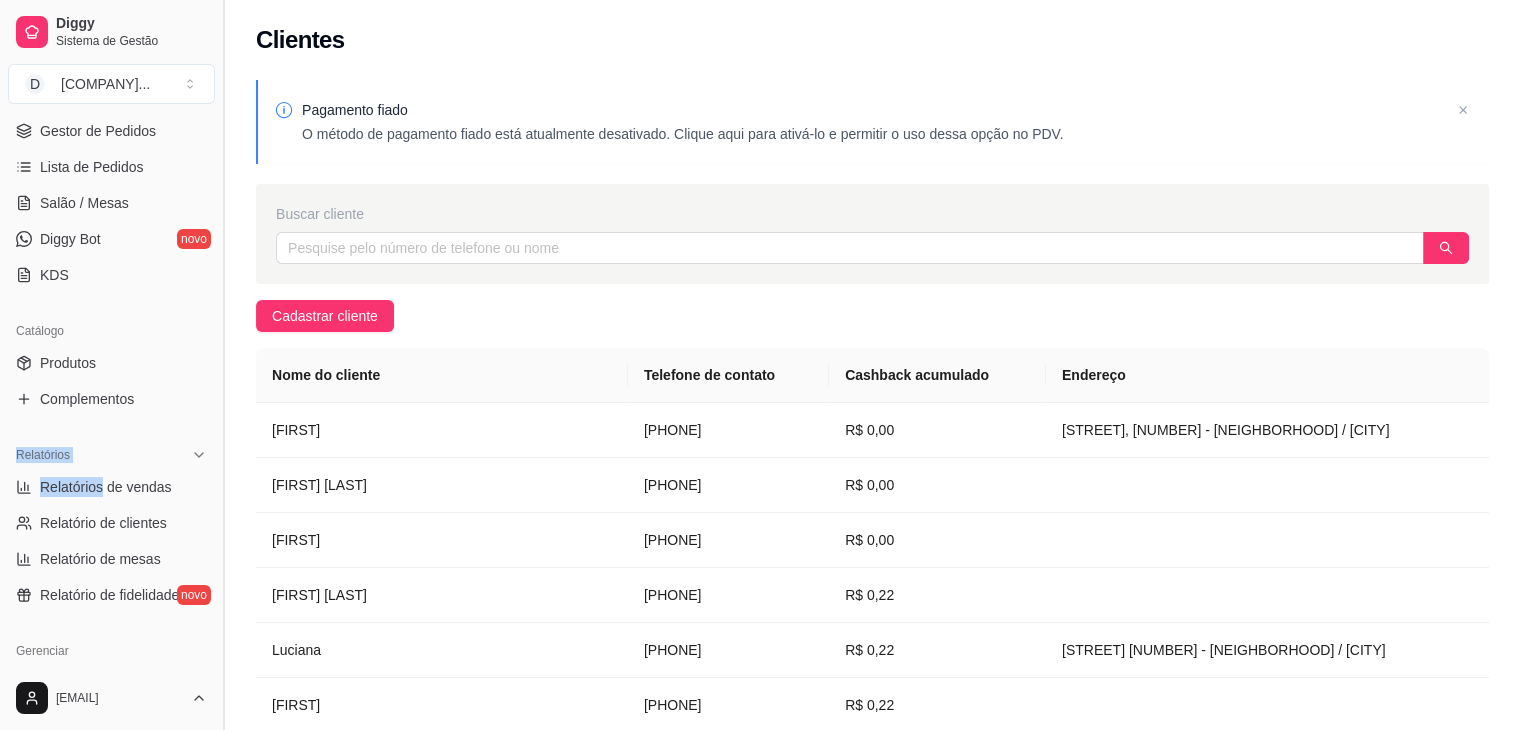 click at bounding box center (223, 365) 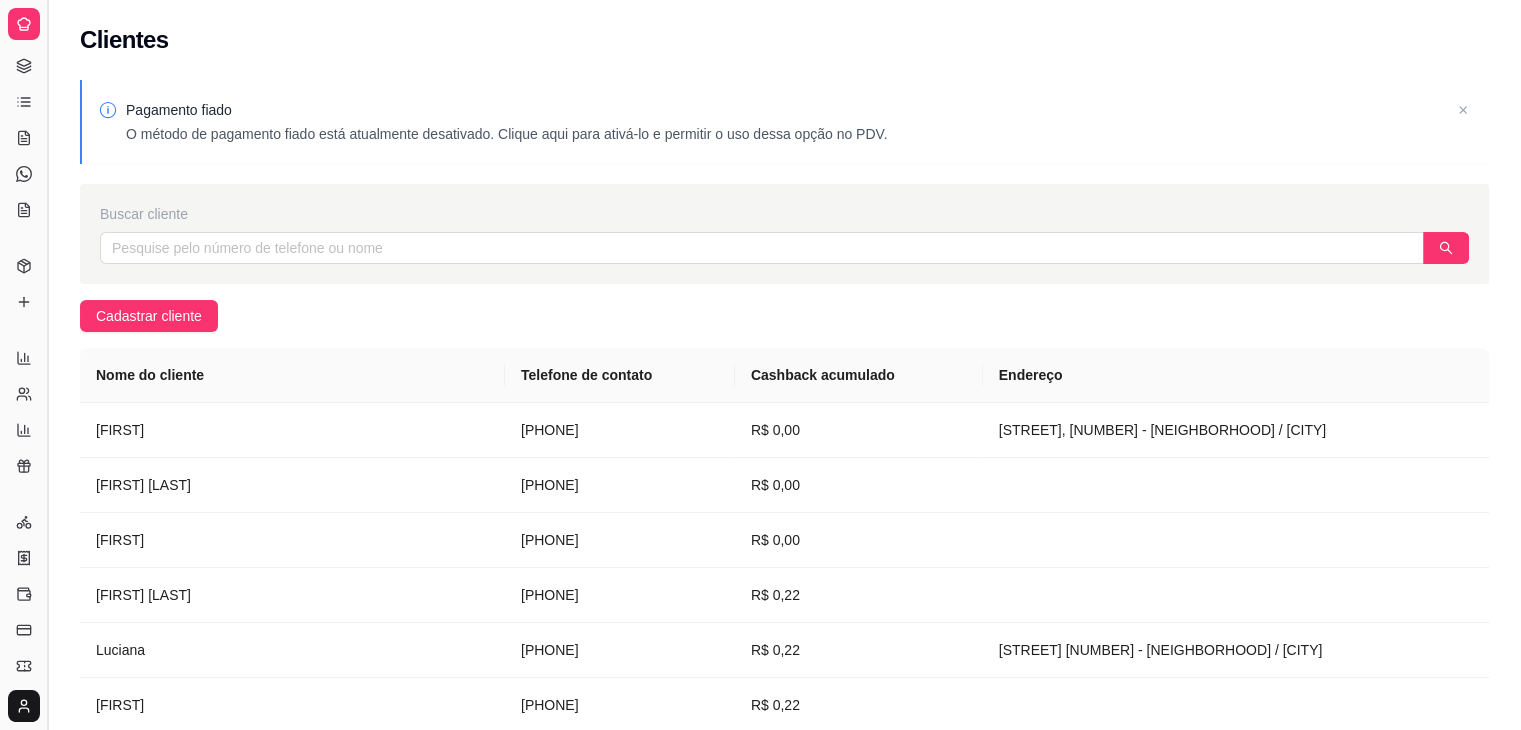 click at bounding box center [47, 365] 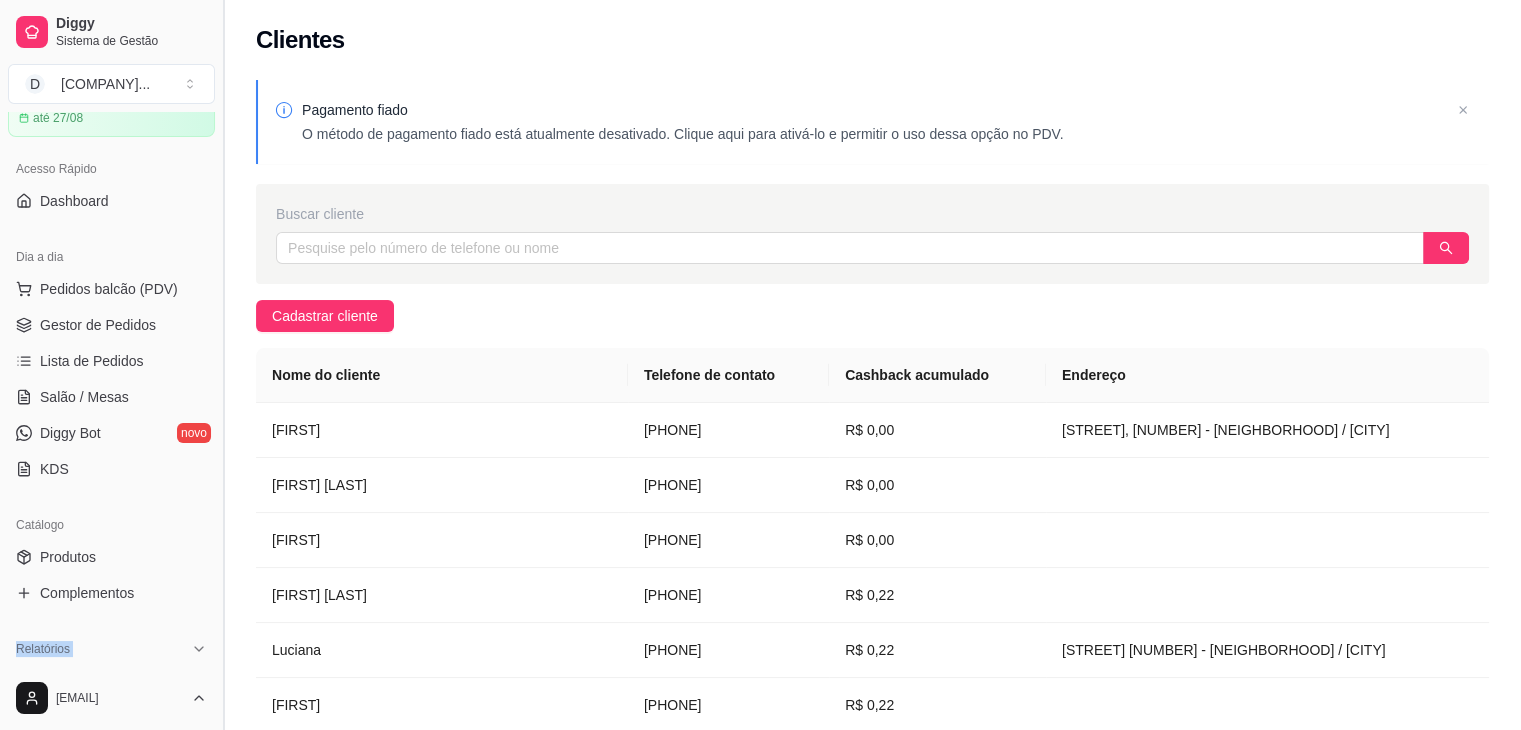 scroll, scrollTop: 292, scrollLeft: 0, axis: vertical 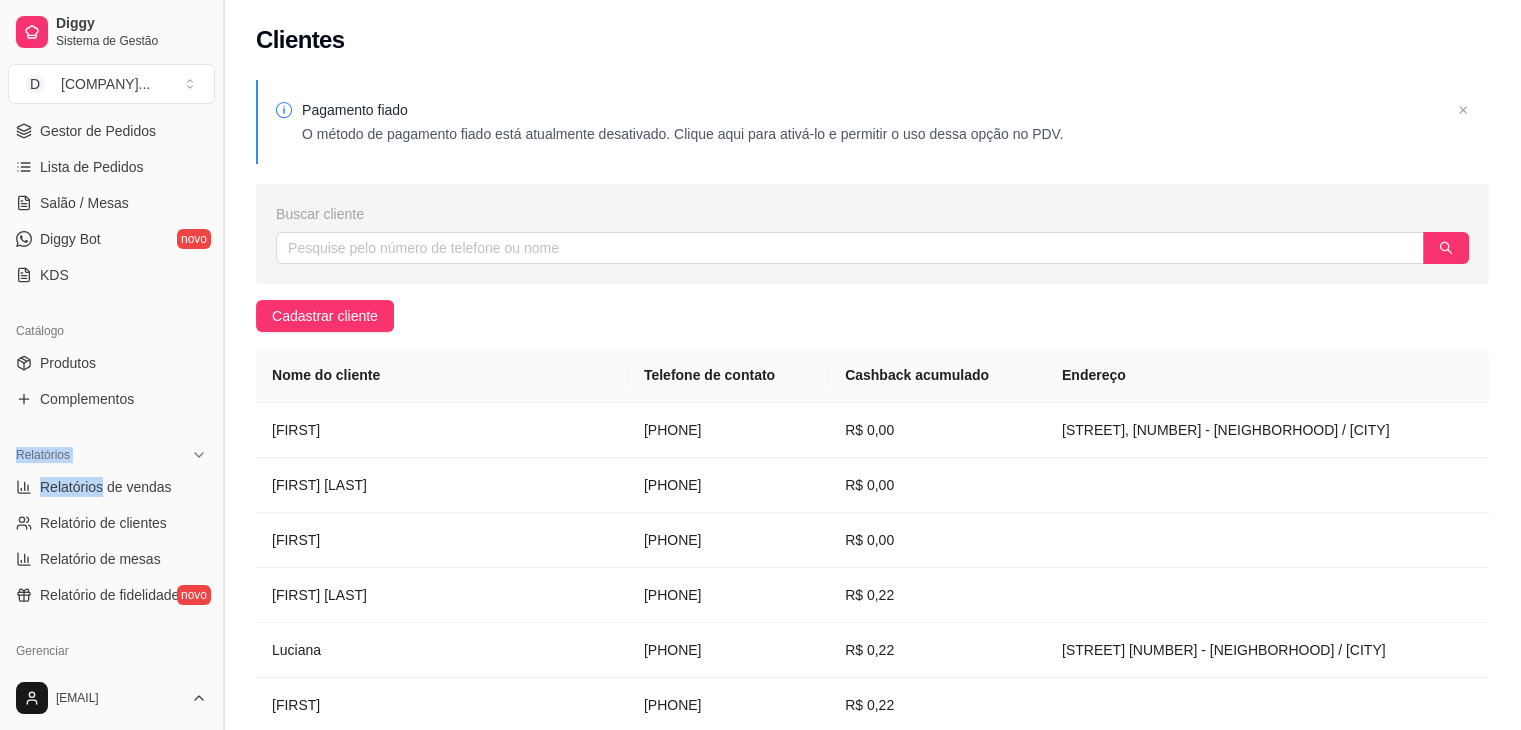 click on "Loja  aberta Período gratuito até [DATE] Acesso Rápido Dashboard Dia a dia Pedidos balcão (PDV) Gestor de Pedidos Lista de Pedidos Salão / Mesas Diggy Bot novo KDS Catálogo Produtos Complementos Relatórios Relatórios de vendas Relatório de clientes Relatório de mesas Relatório de fidelidade novo Gerenciar Entregadores novo Nota Fiscal (NFC-e) Controle de caixa Controle de fiado Cupons Clientes Estoque Configurações Diggy Planos Precisa de ajuda?" at bounding box center (111, 389) 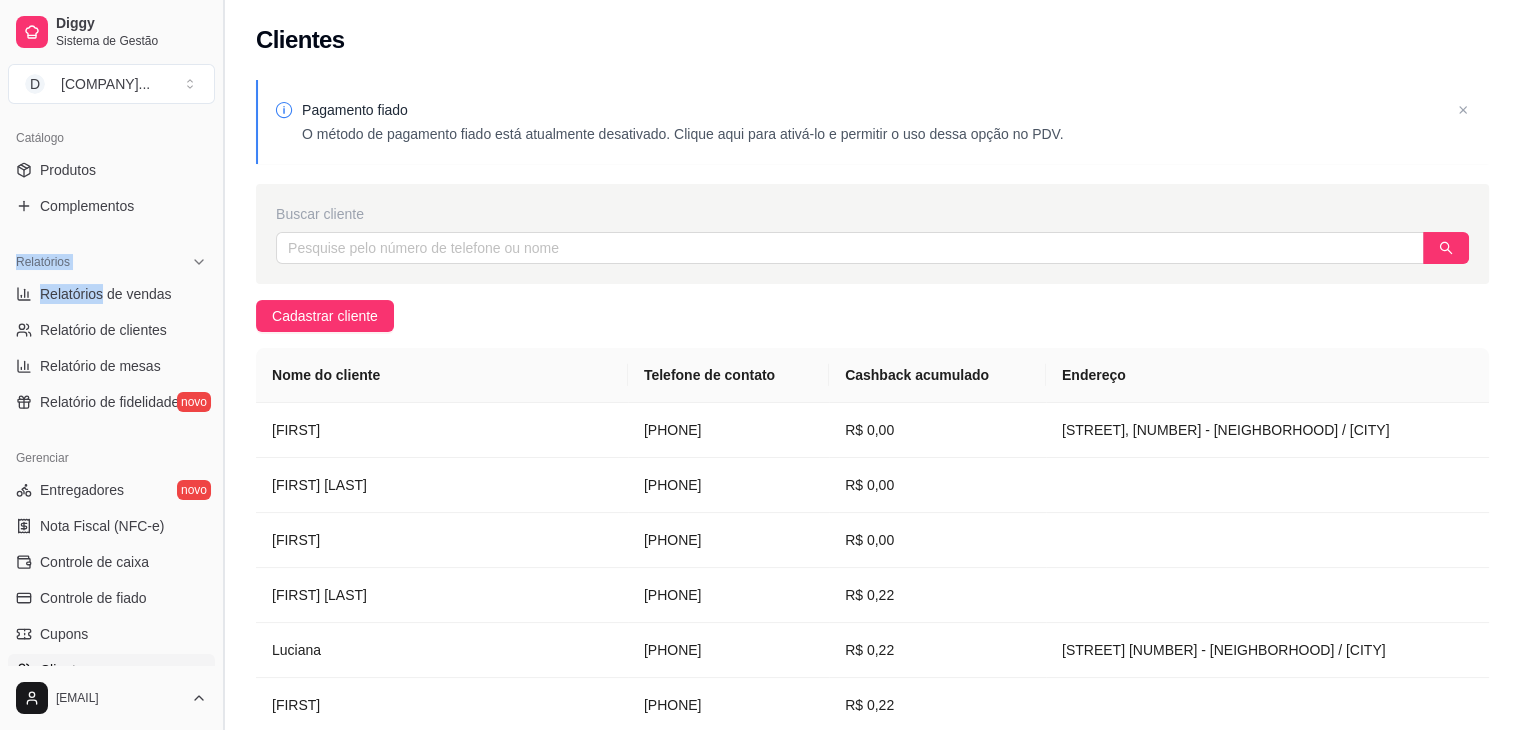 scroll, scrollTop: 487, scrollLeft: 0, axis: vertical 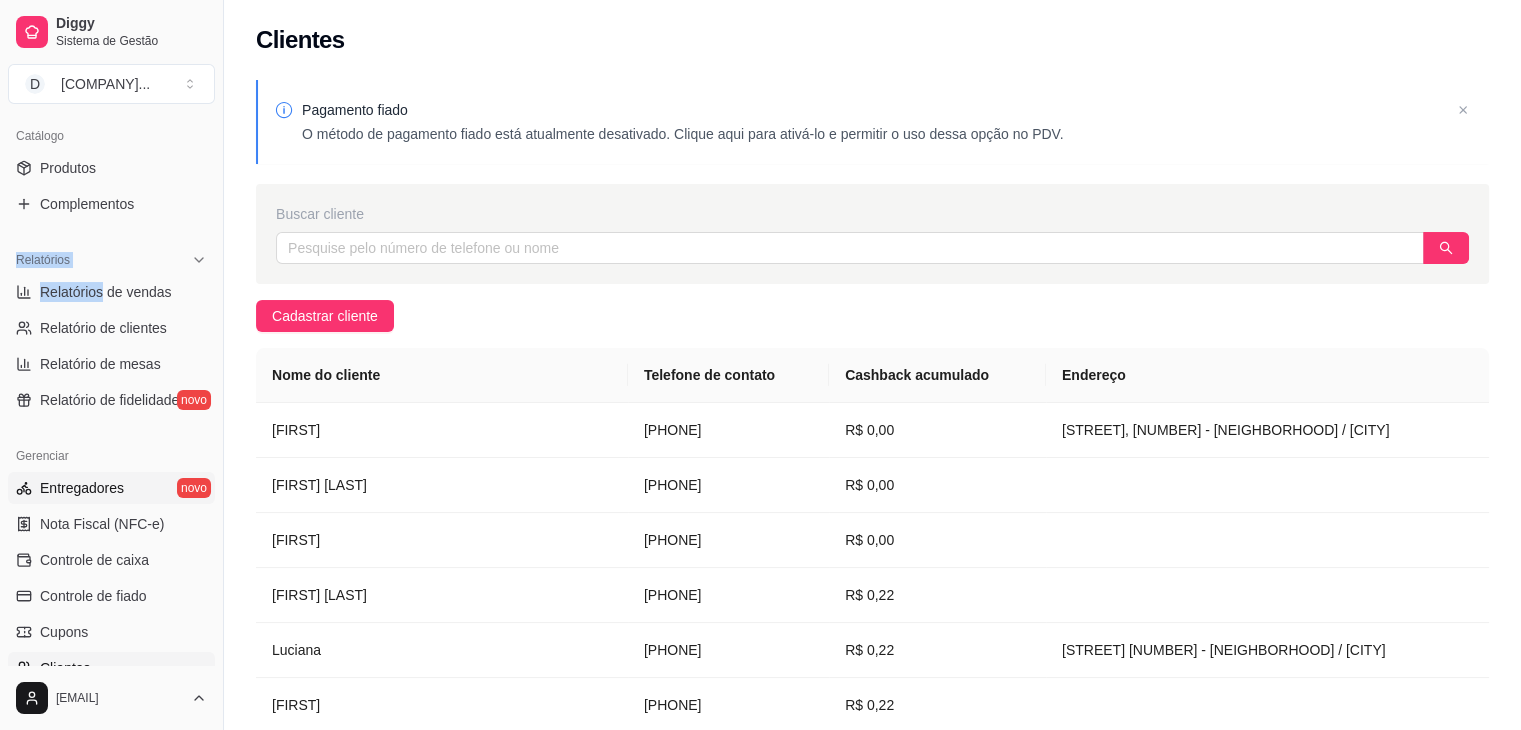 click on "Entregadores" at bounding box center (82, 488) 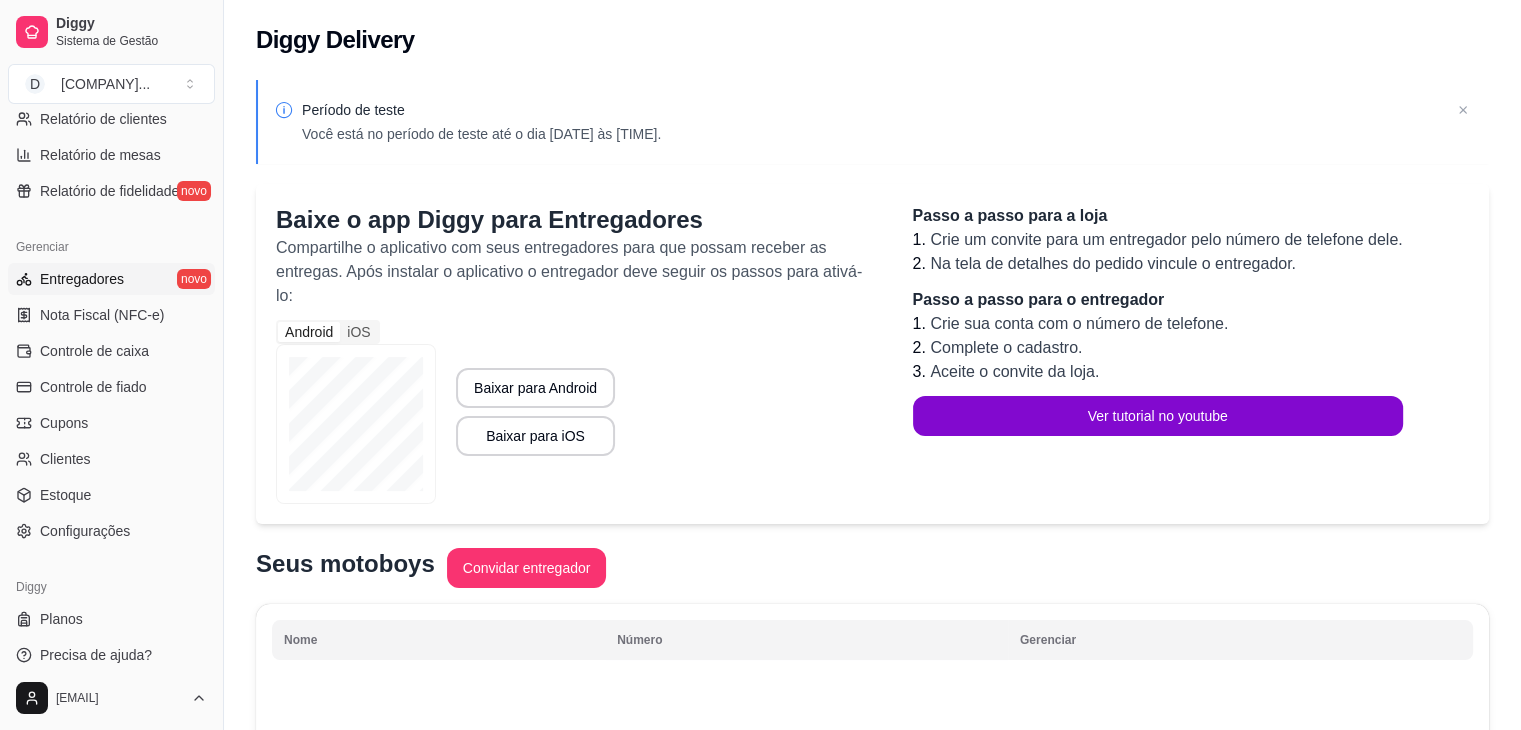 scroll, scrollTop: 708, scrollLeft: 0, axis: vertical 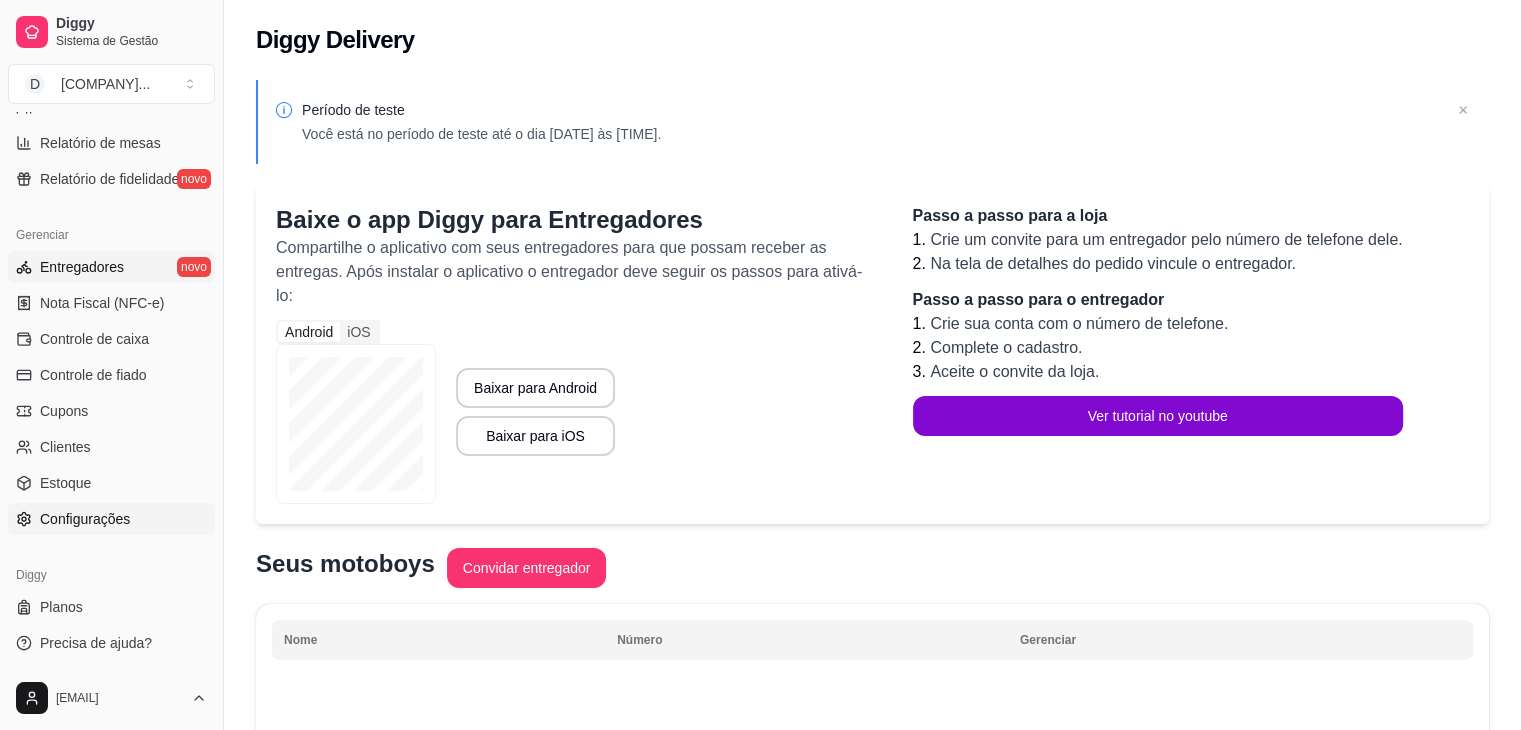 click on "Configurações" at bounding box center (85, 519) 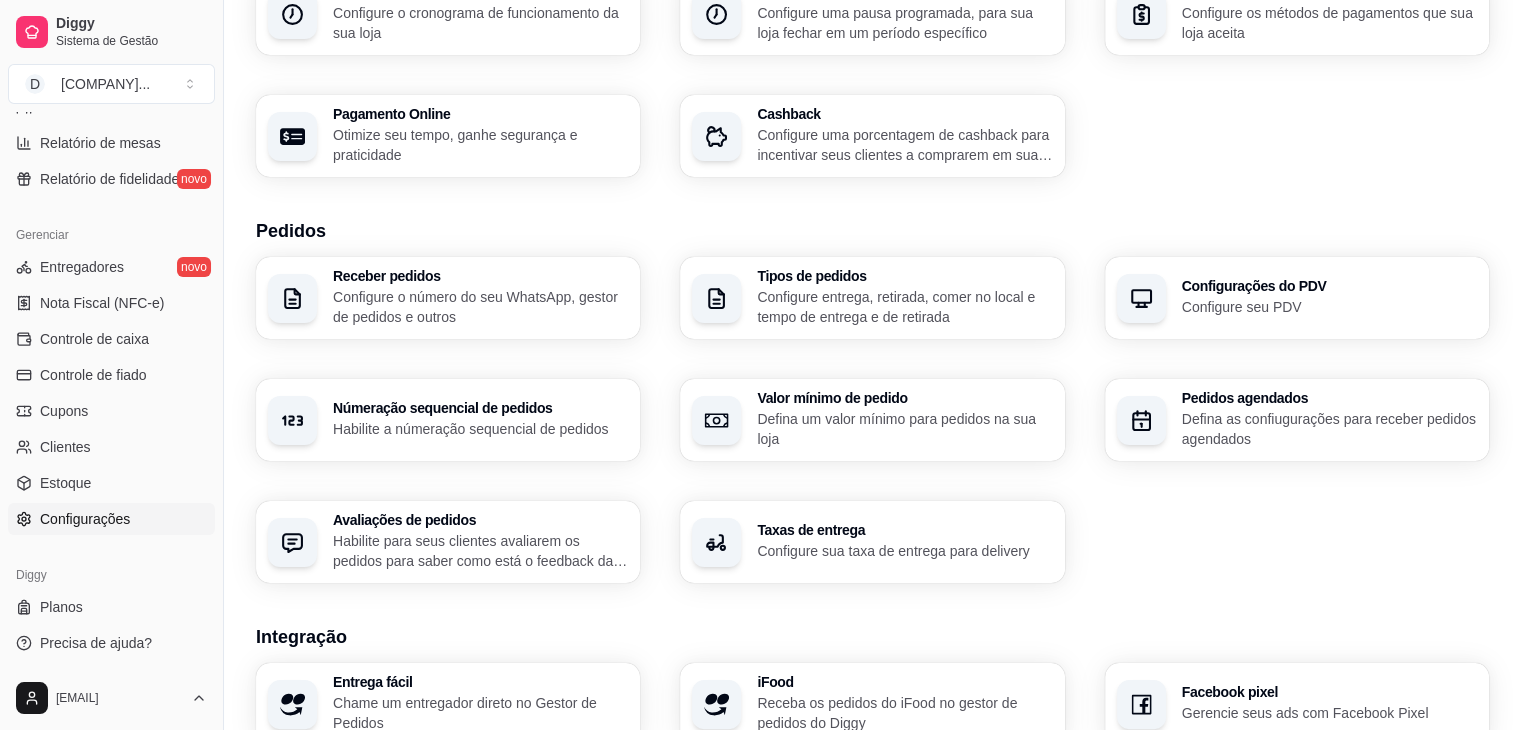 scroll, scrollTop: 277, scrollLeft: 0, axis: vertical 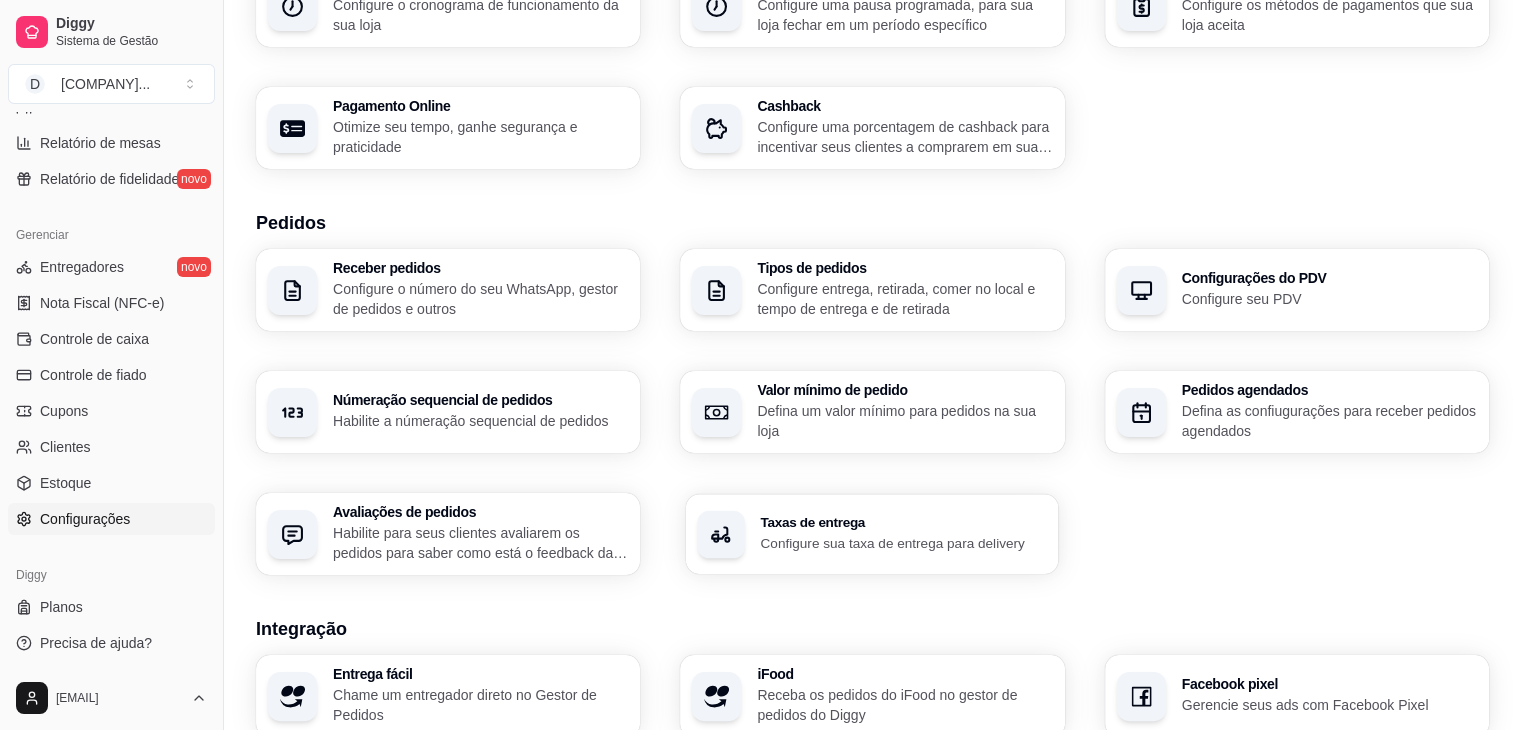 click on "Configure sua taxa de entrega para delivery" at bounding box center [904, 542] 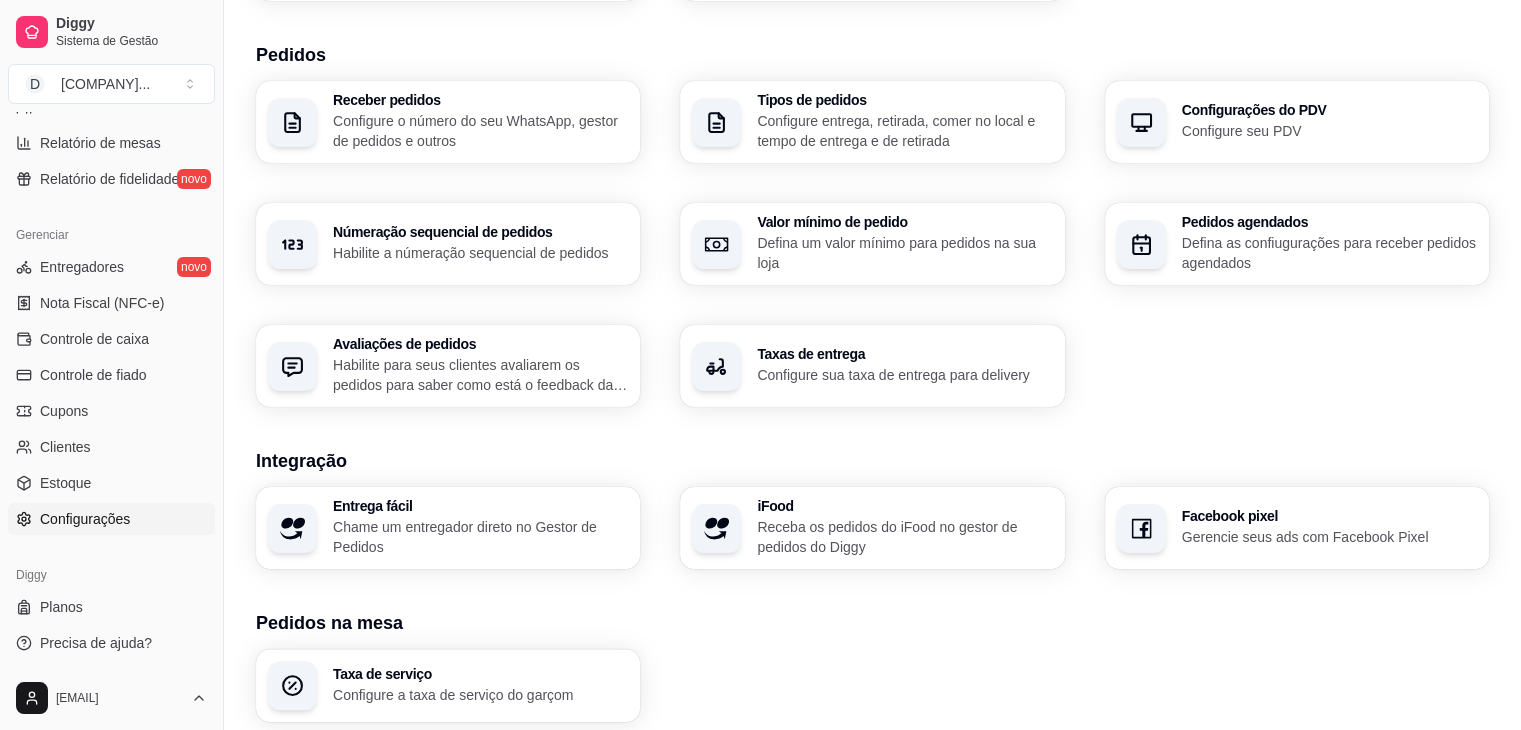 scroll, scrollTop: 447, scrollLeft: 0, axis: vertical 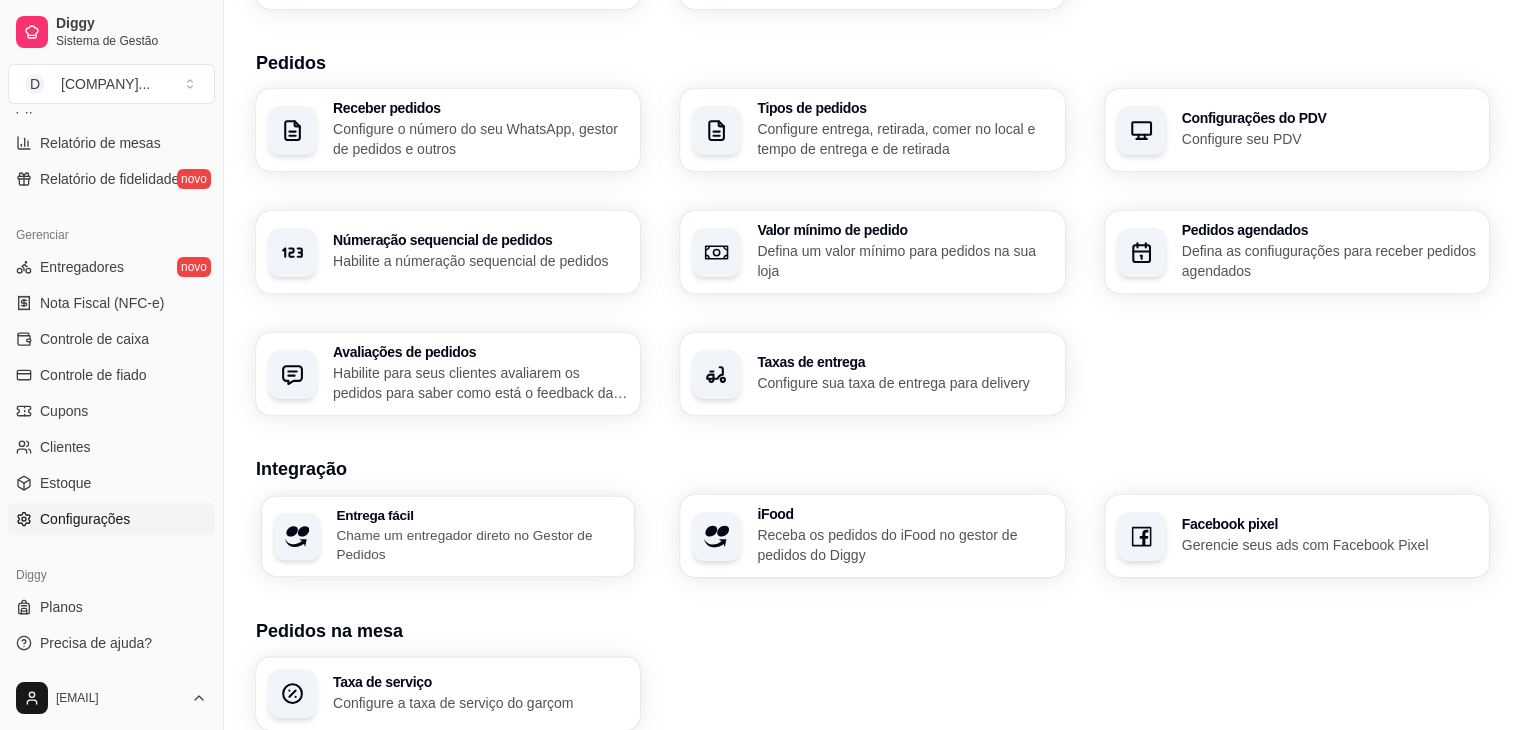 click on "Entrega fácil Chame um entregador direto no Gestor de Pedidos" at bounding box center [448, 536] 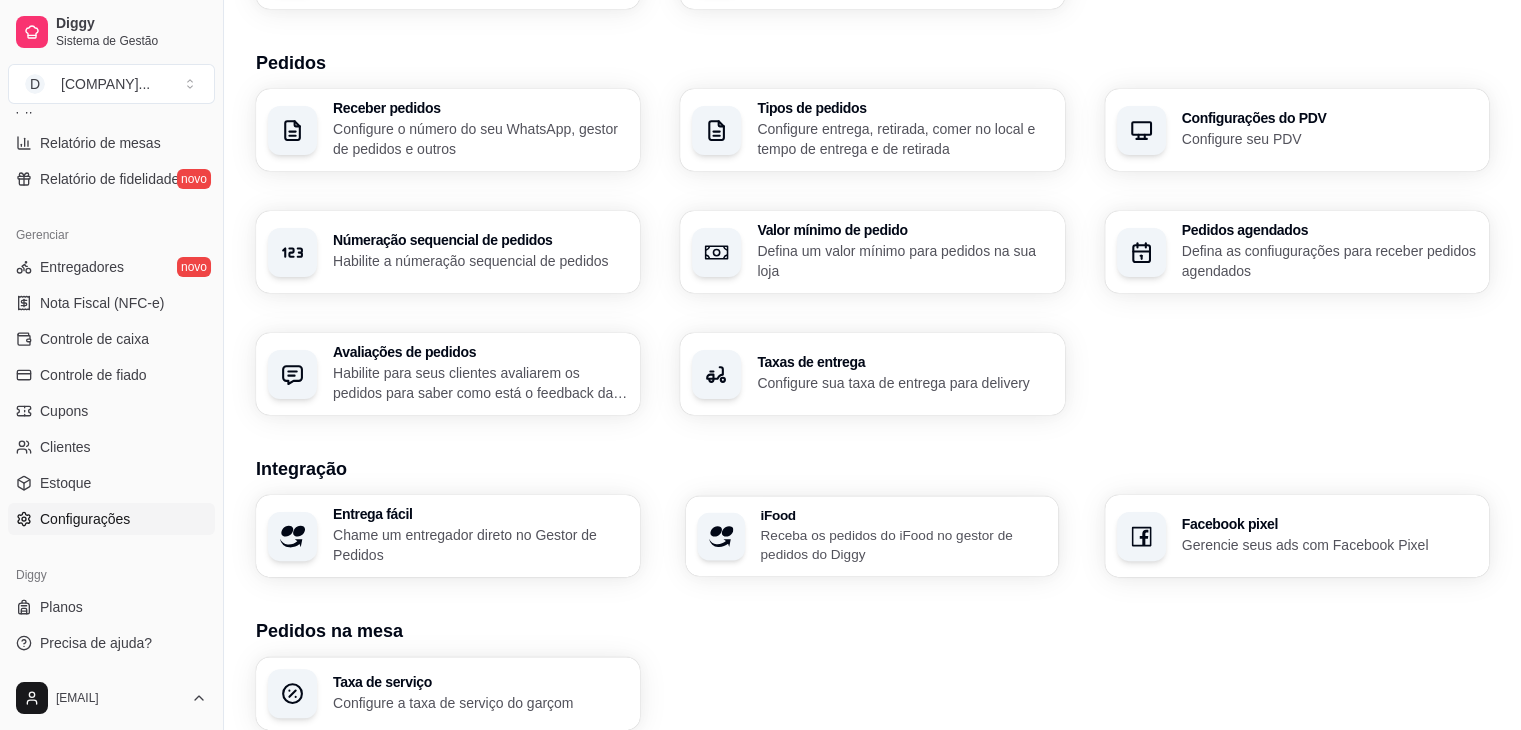 click on "Receba os pedidos do iFood no gestor de pedidos do Diggy" at bounding box center (904, 544) 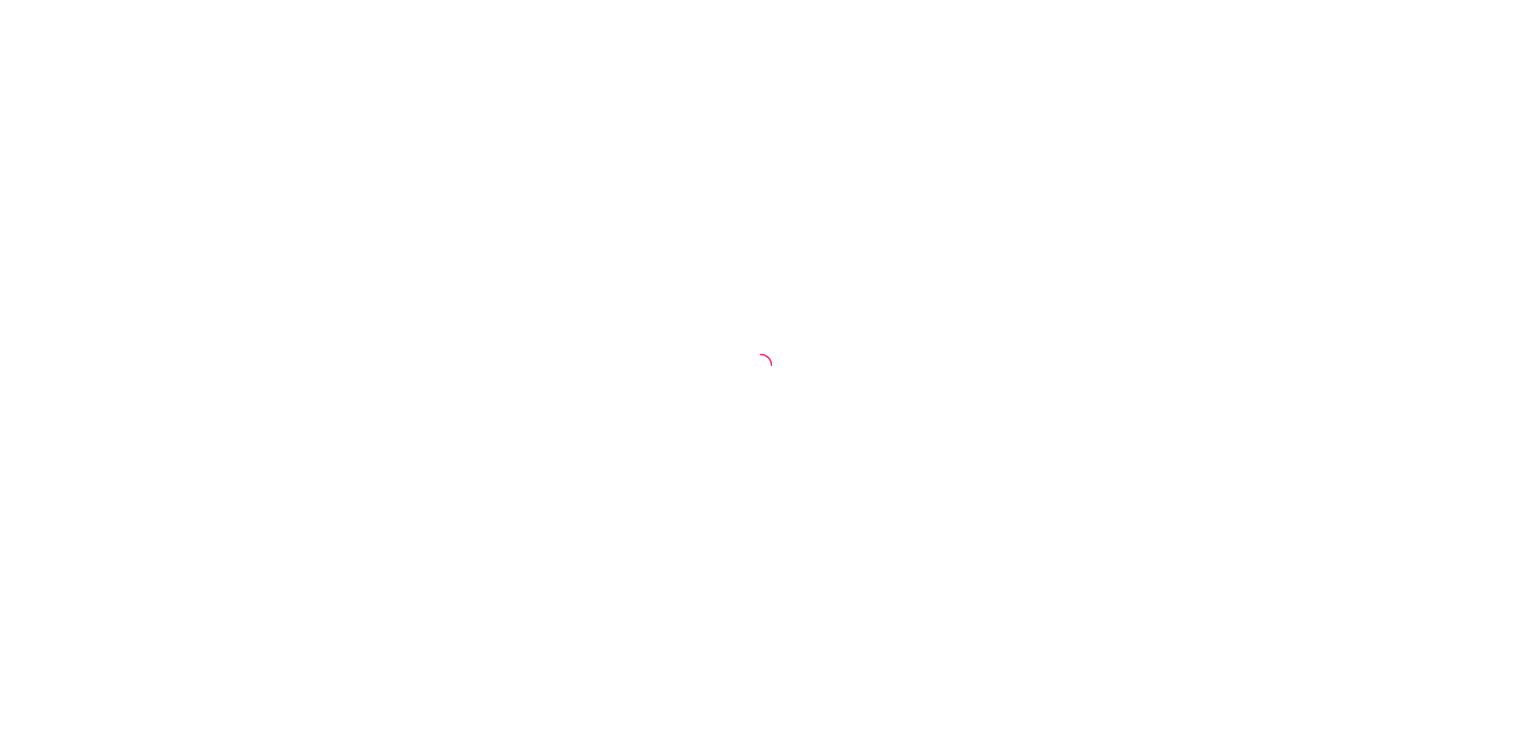 scroll, scrollTop: 0, scrollLeft: 0, axis: both 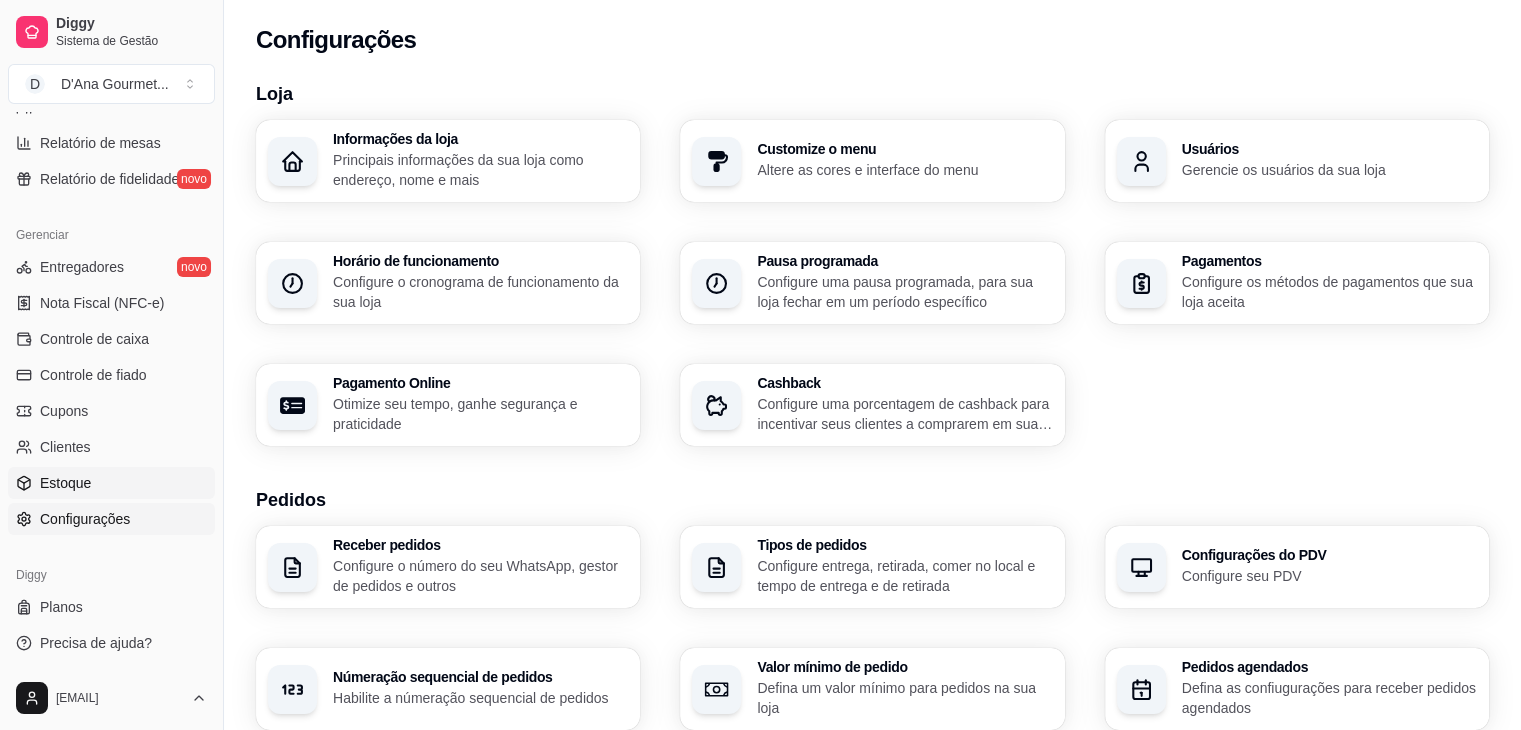 click on "Estoque" at bounding box center [65, 483] 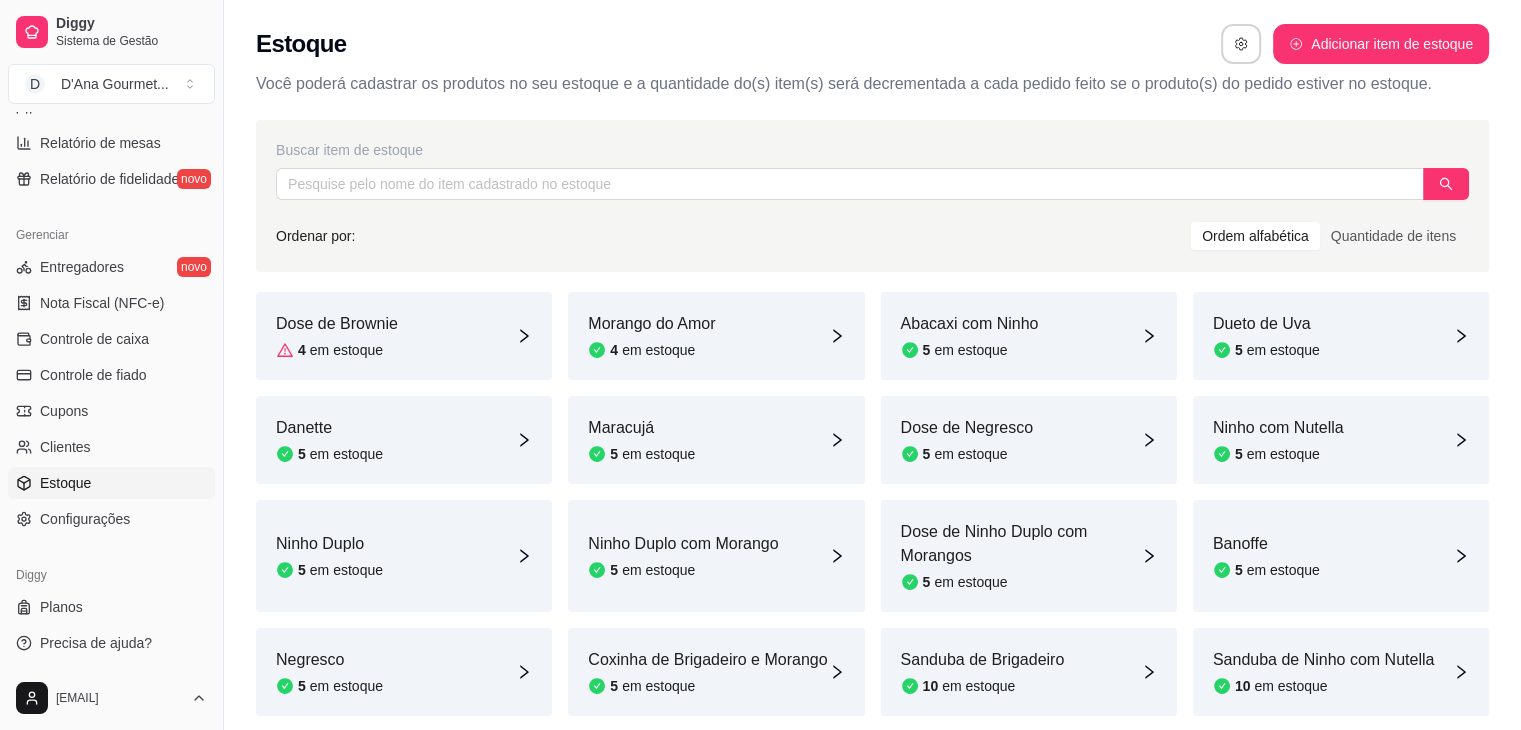 click on "Dose de Brownie 4 em estoque" at bounding box center (404, 336) 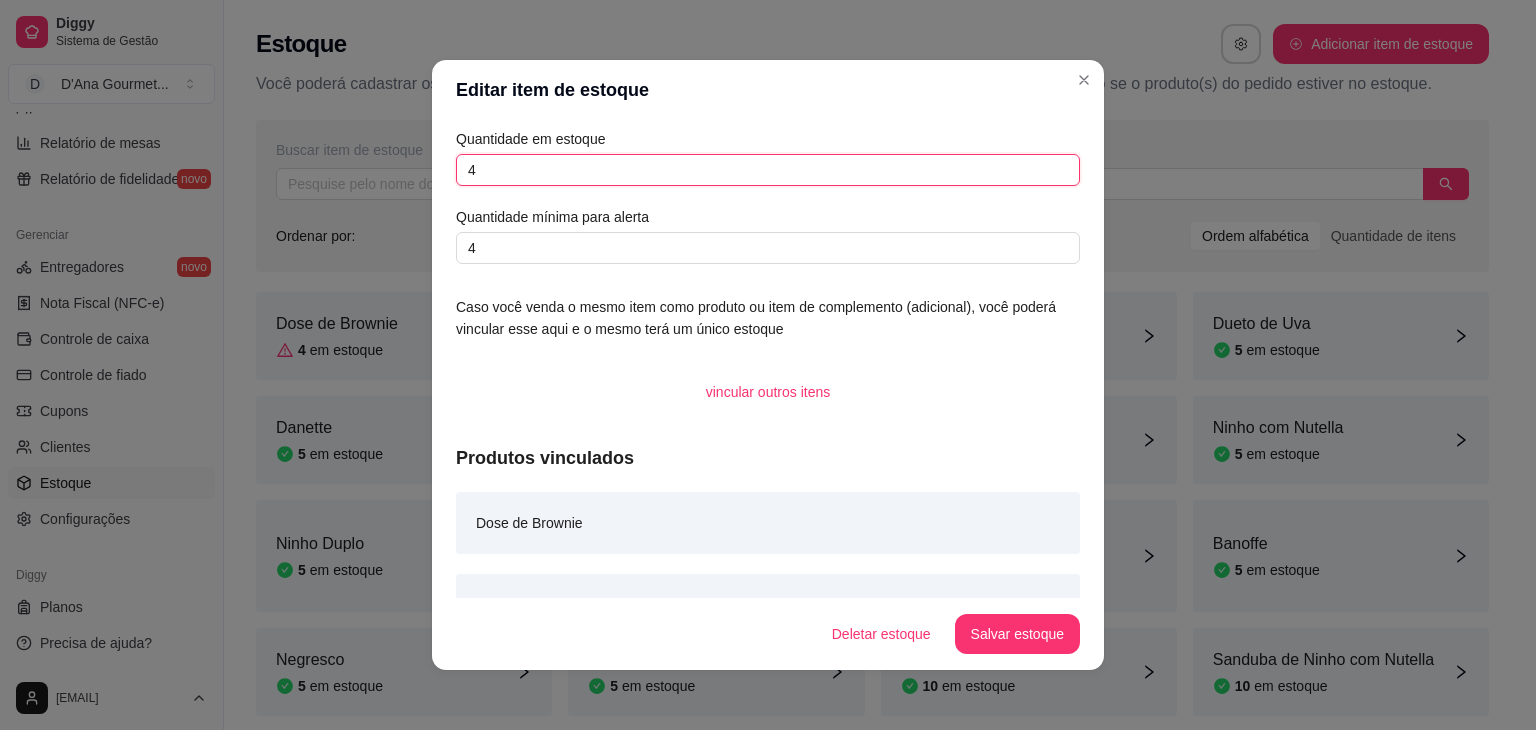 drag, startPoint x: 473, startPoint y: 170, endPoint x: 455, endPoint y: 167, distance: 18.248287 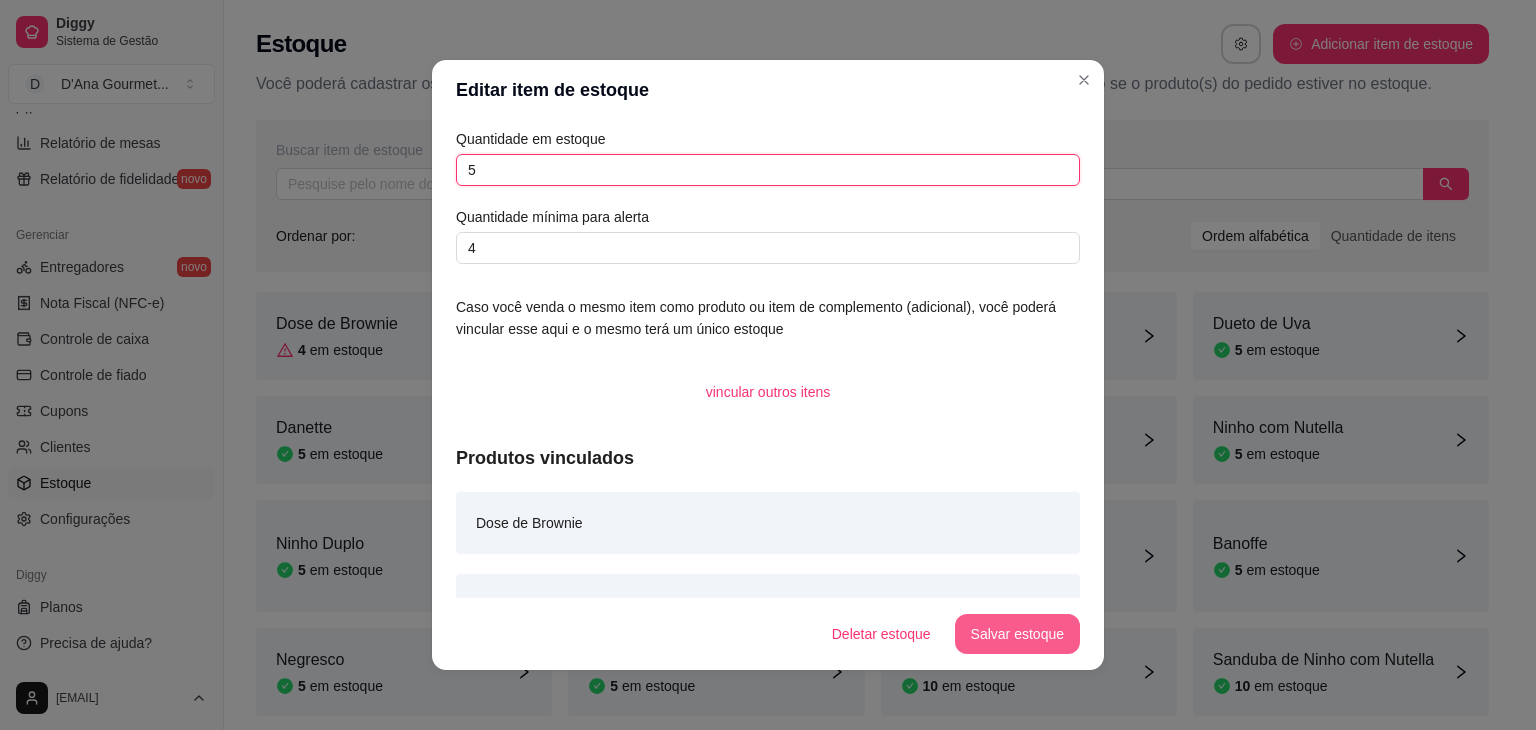 type on "5" 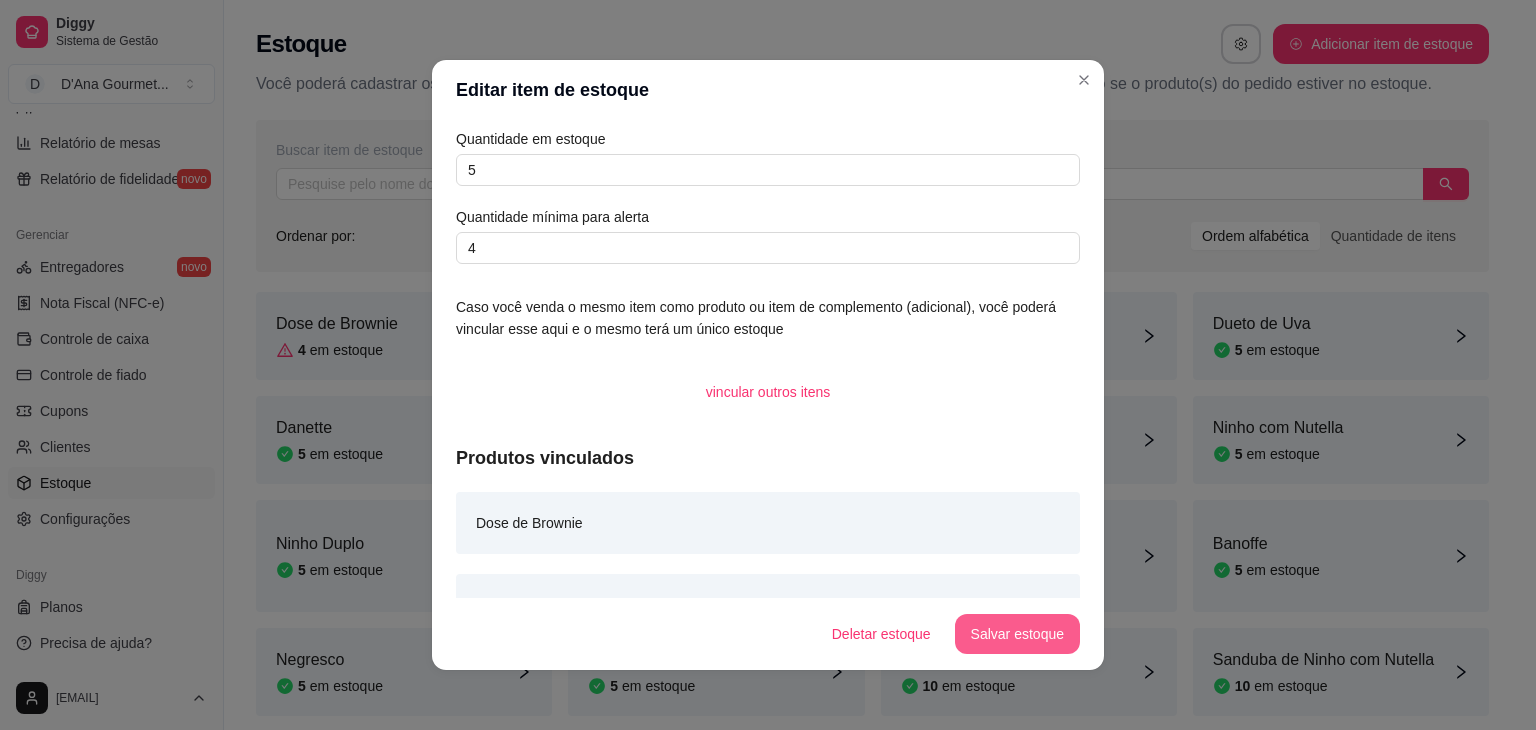 click on "Salvar estoque" at bounding box center [1017, 634] 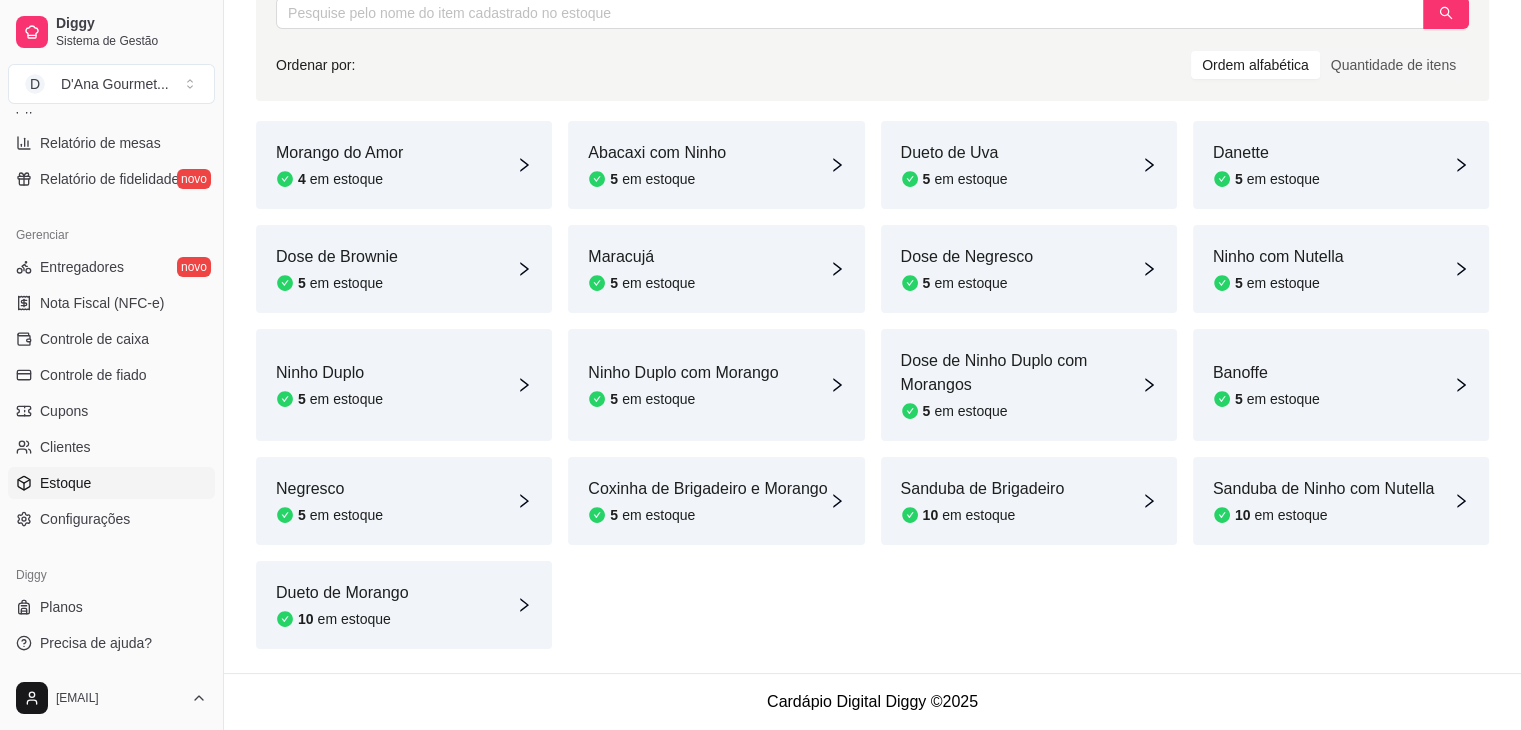scroll, scrollTop: 0, scrollLeft: 0, axis: both 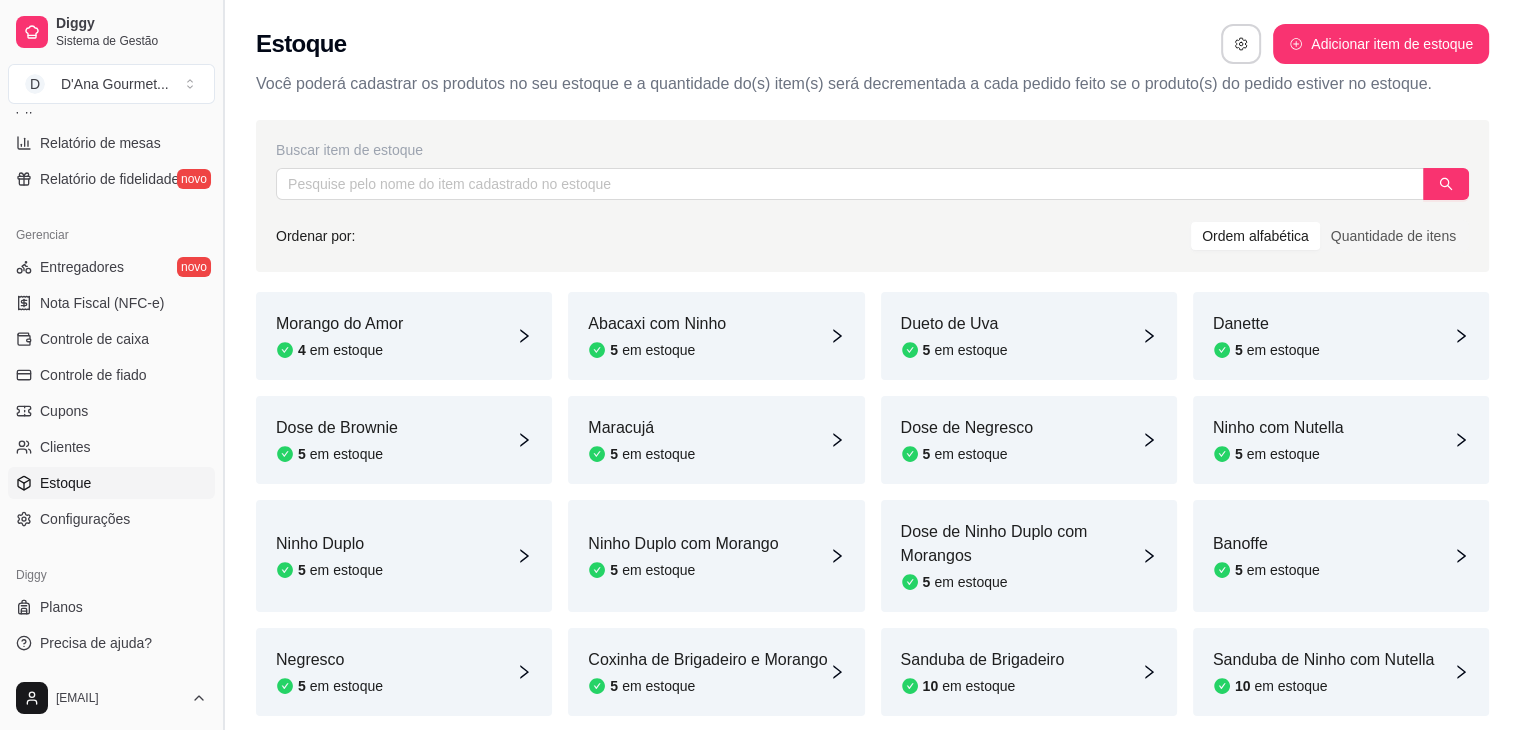 click at bounding box center [223, 365] 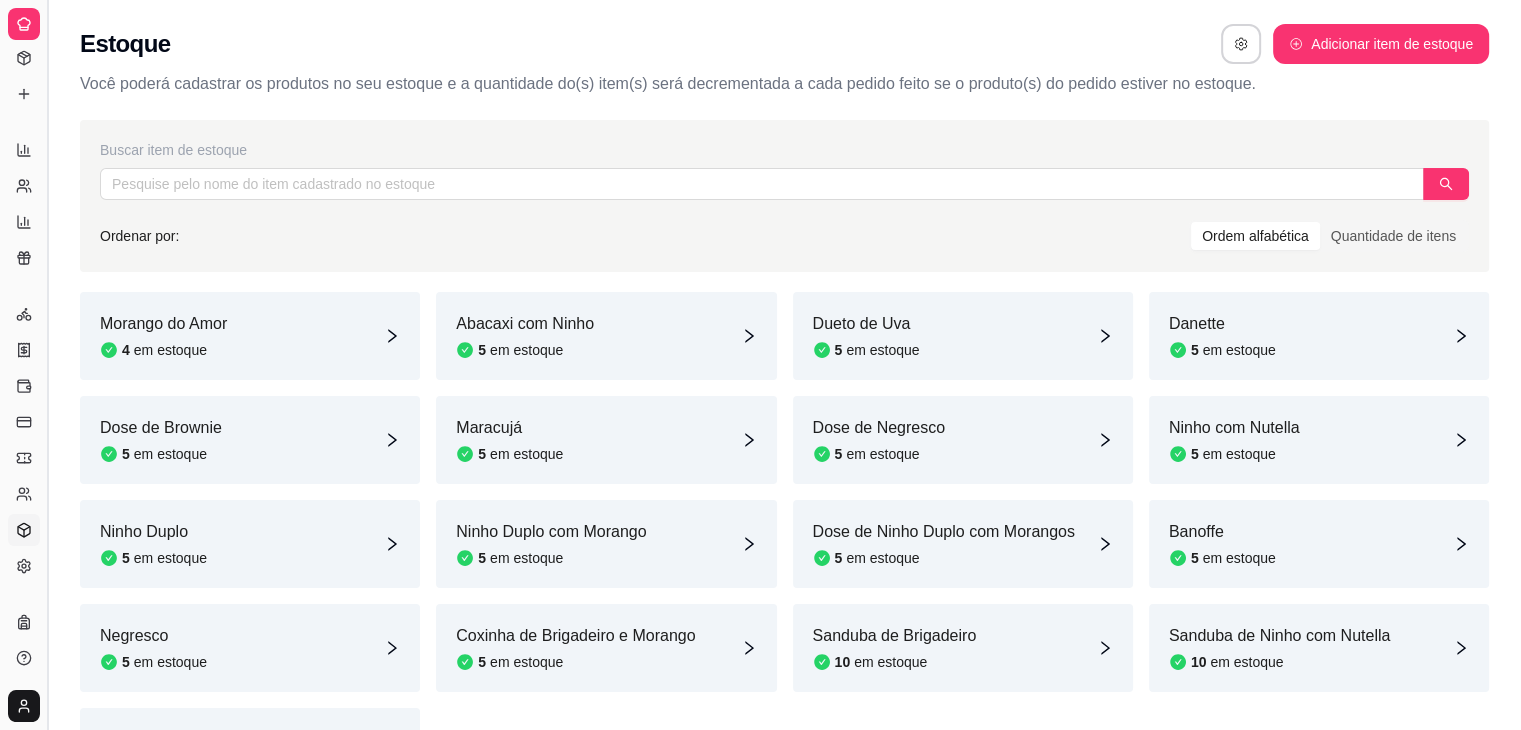 scroll, scrollTop: 306, scrollLeft: 0, axis: vertical 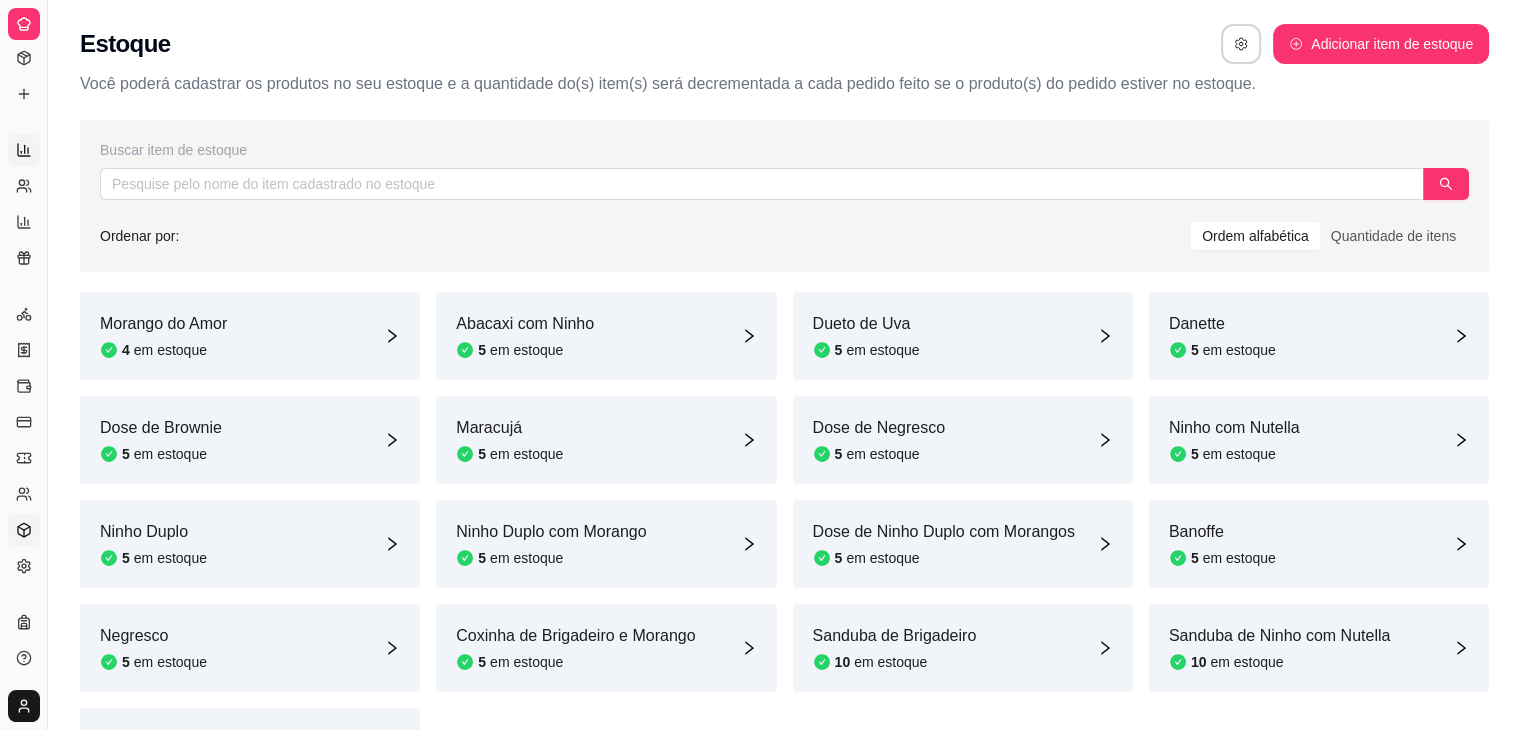 click 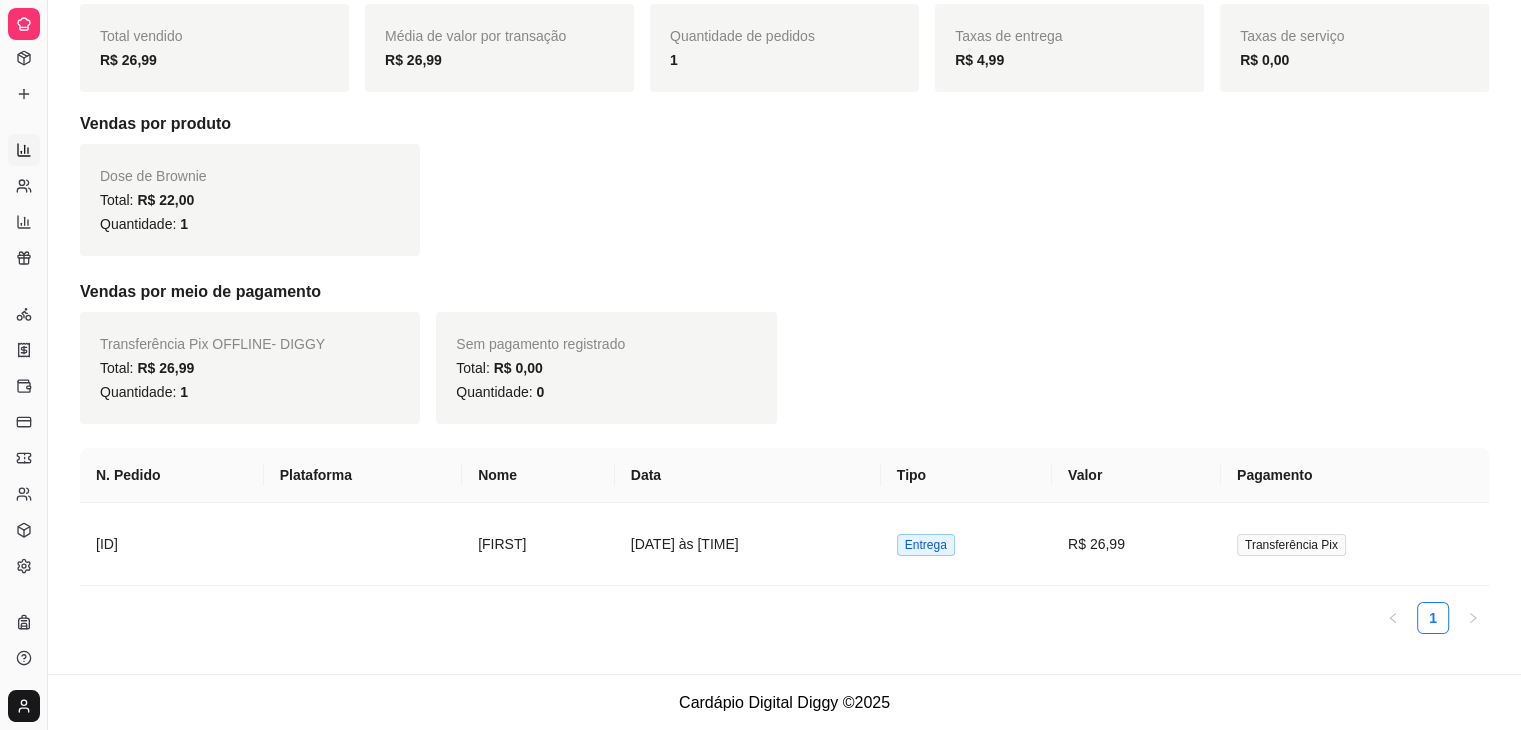 scroll, scrollTop: 0, scrollLeft: 0, axis: both 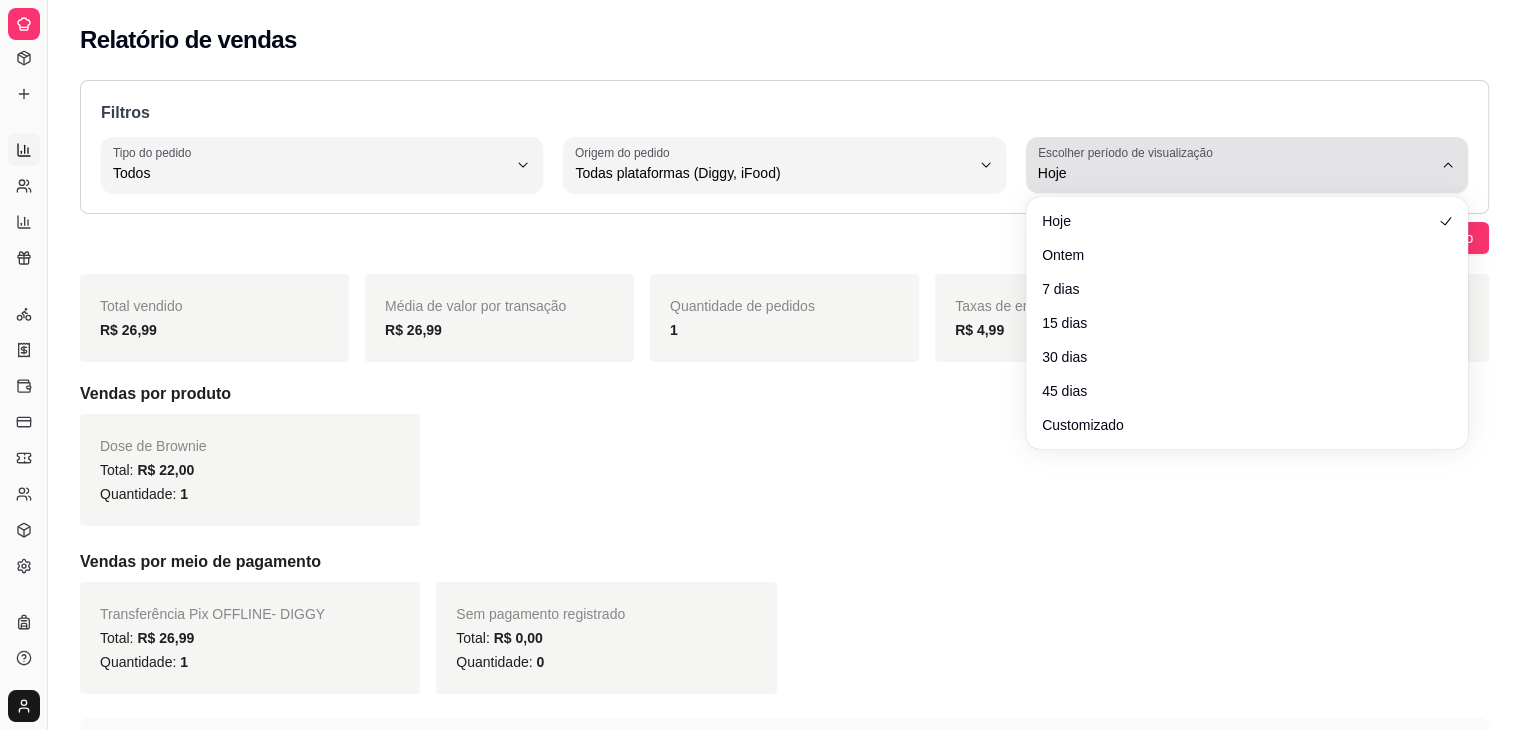 click on "Hoje" at bounding box center [1235, 165] 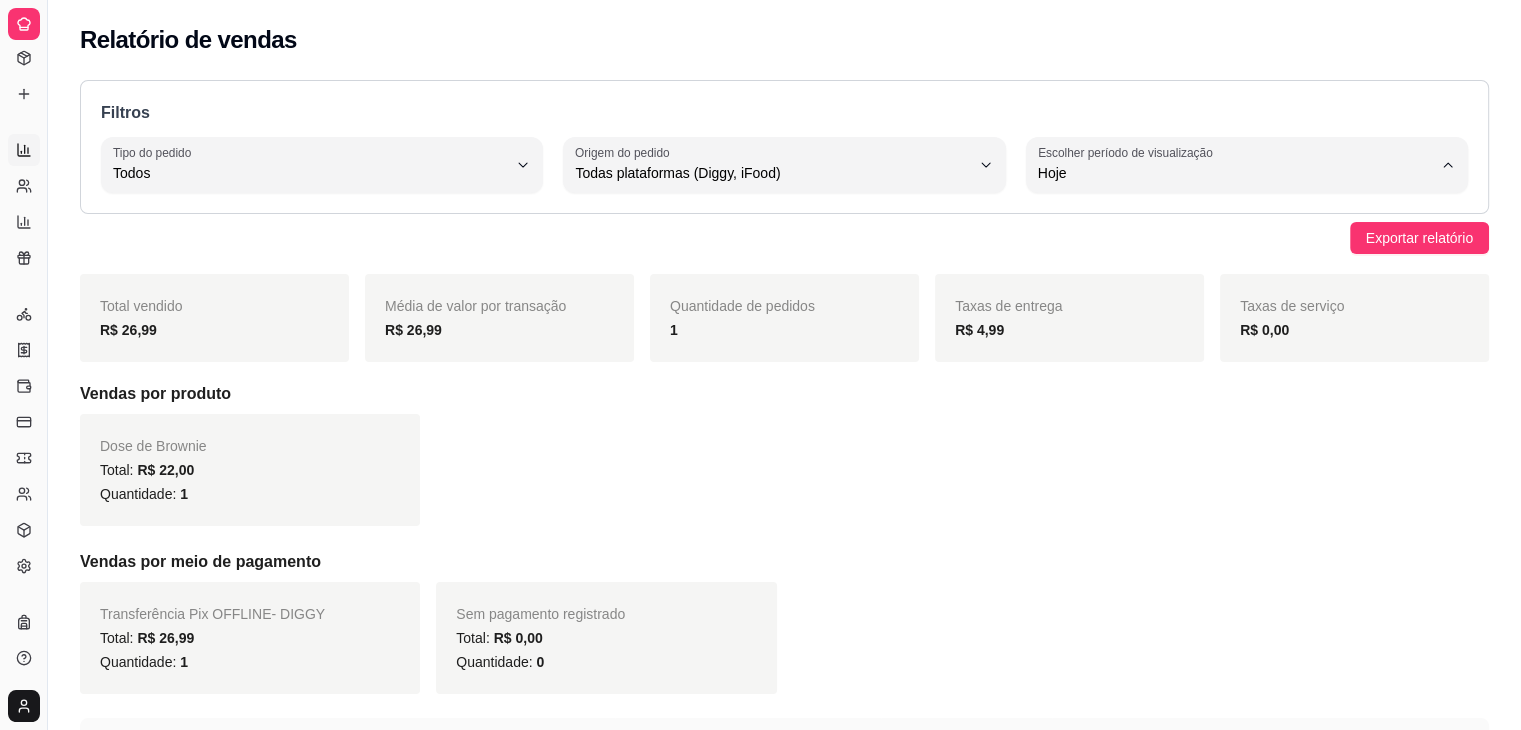 click on "7 dias" at bounding box center (1237, 285) 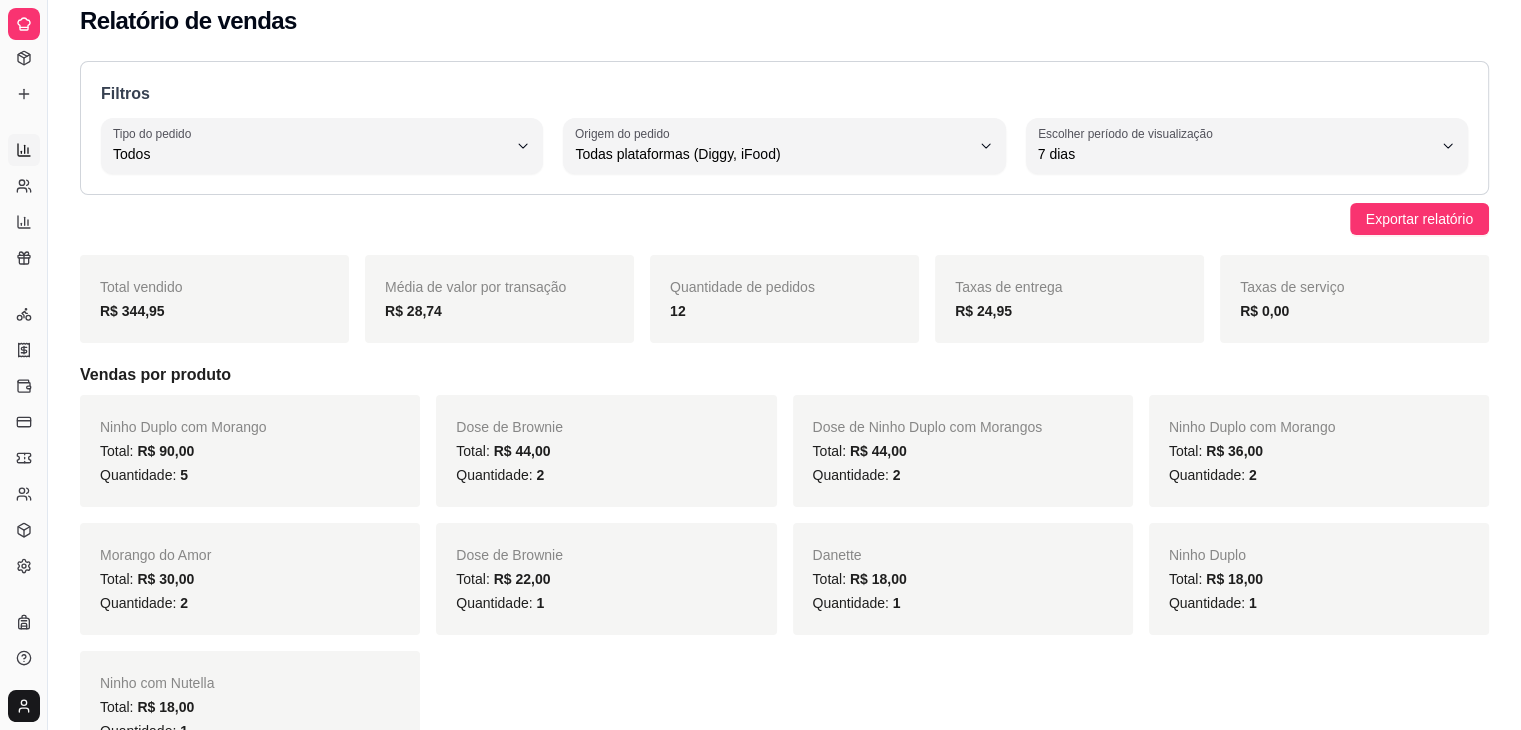 scroll, scrollTop: 0, scrollLeft: 0, axis: both 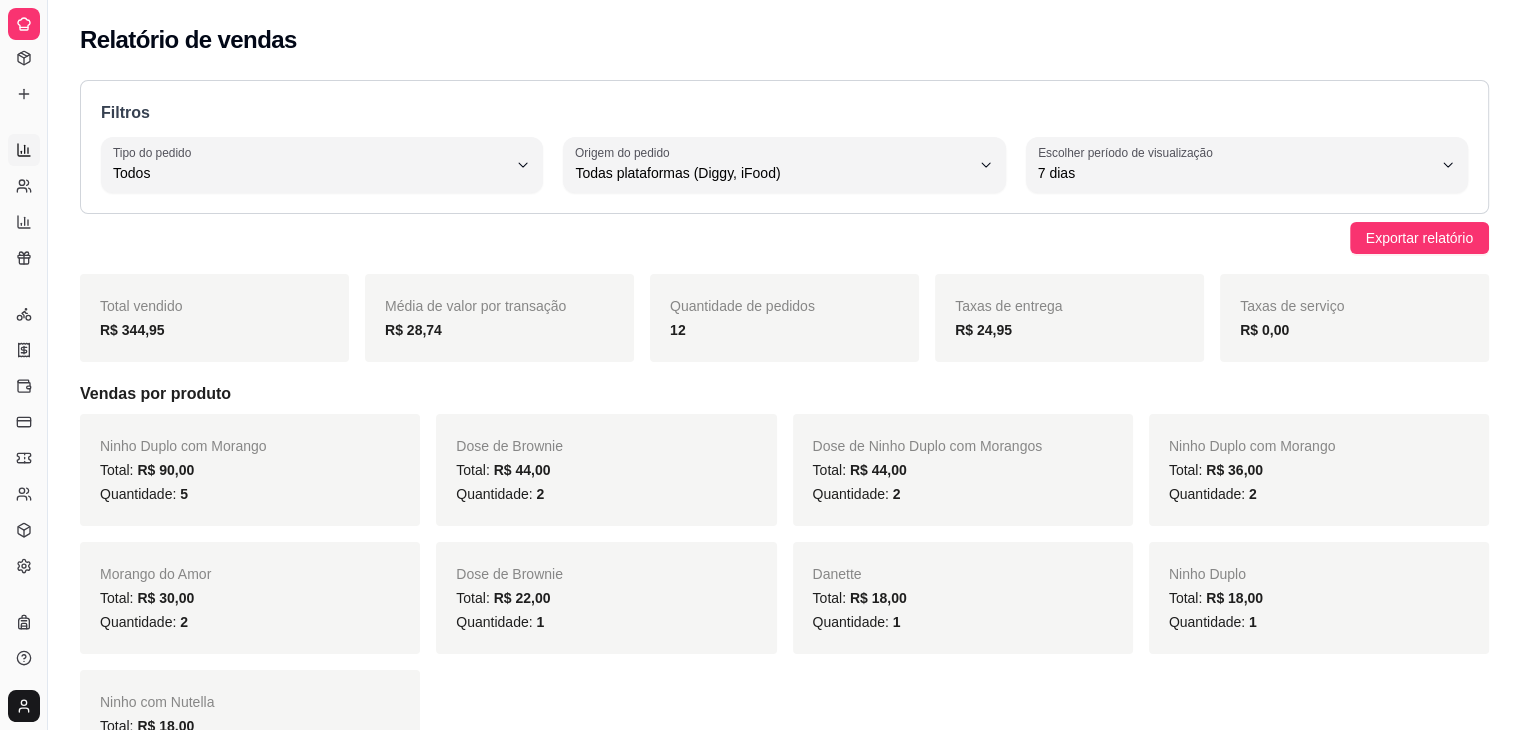 click on "Relatório de vendas" at bounding box center [784, 40] 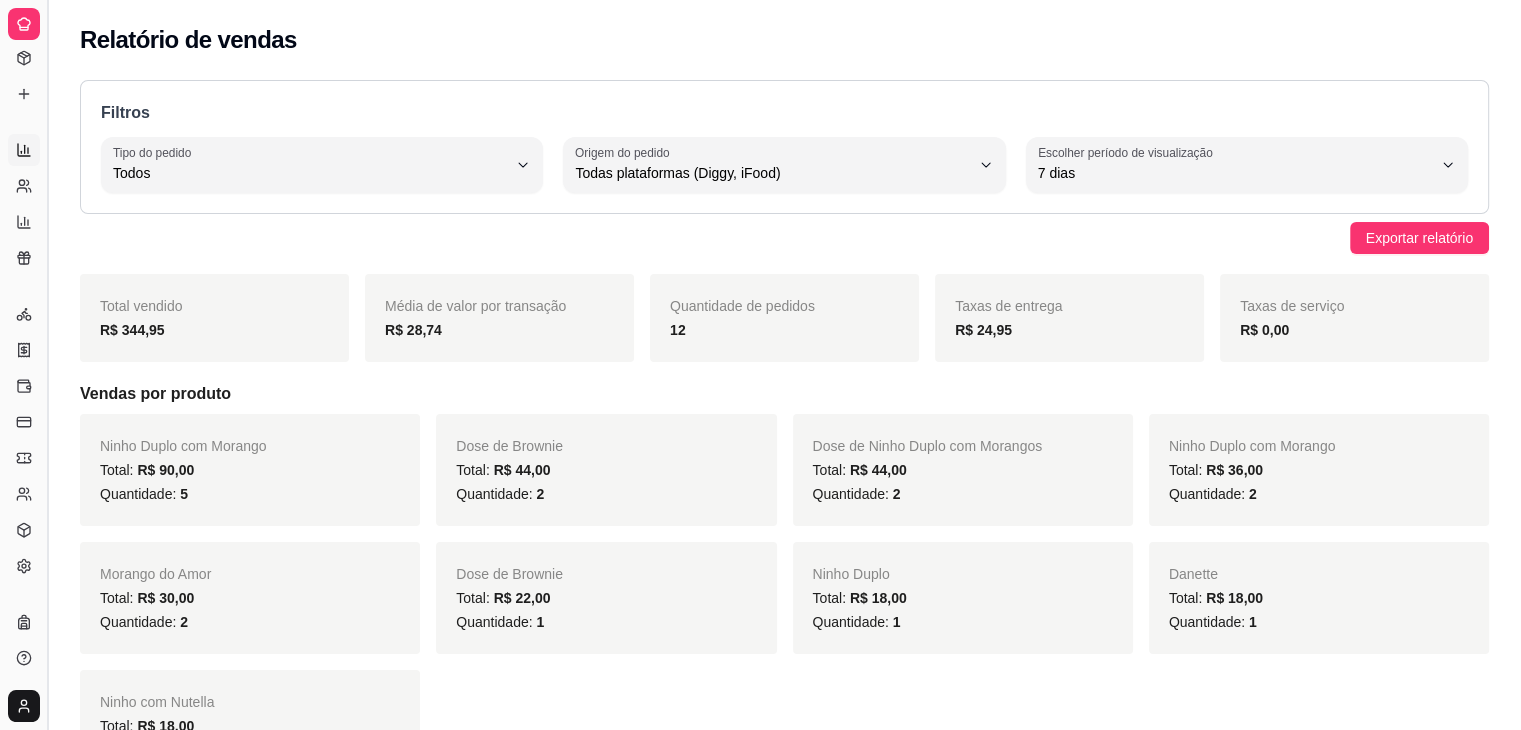 click at bounding box center (47, 365) 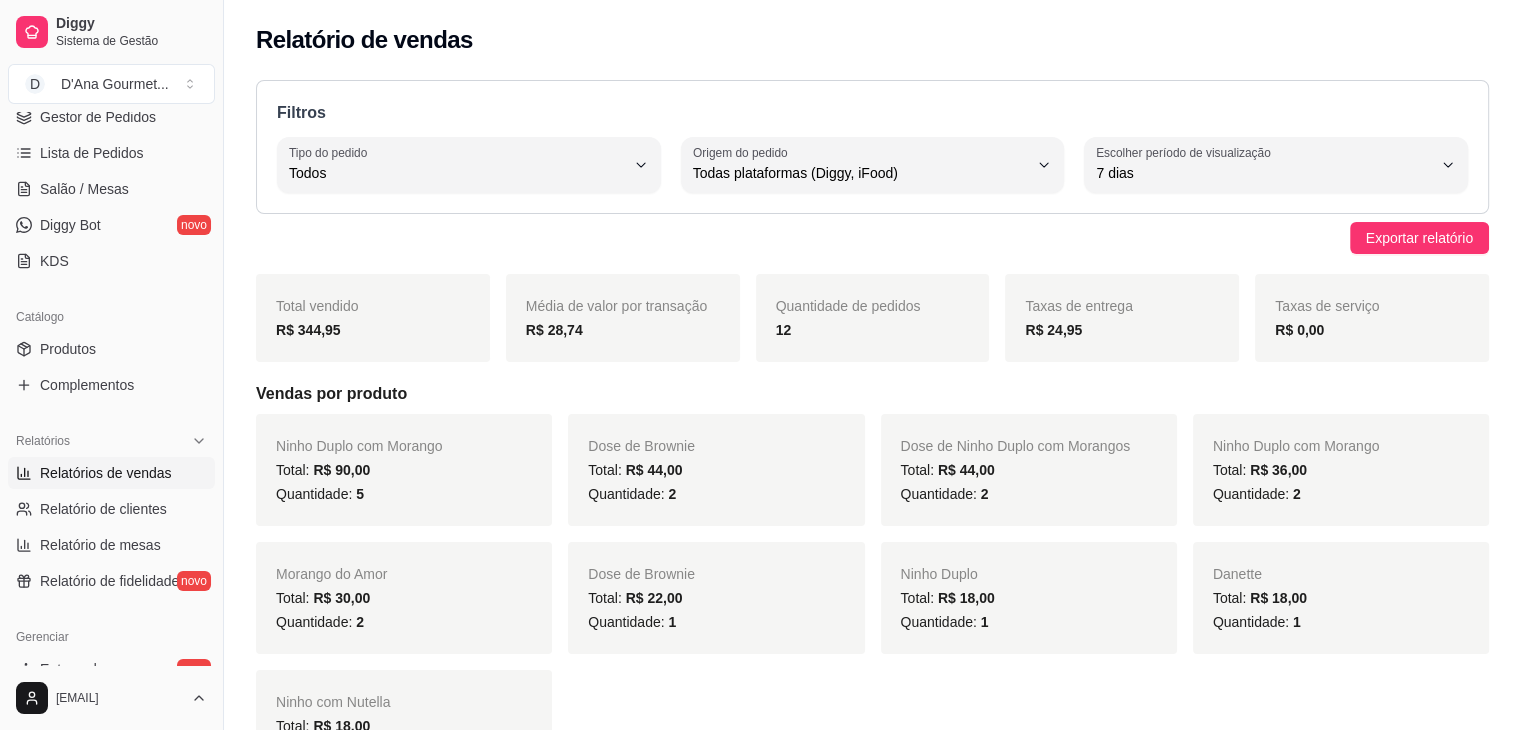 click on "Loja  aberta Período gratuito até [DATE] Acesso Rápido Dashboard Dia a dia Pedidos balcão (PDV) Gestor de Pedidos Lista de Pedidos Salão / Mesas Diggy Bot novo KDS Catálogo Produtos Complementos Relatórios Relatórios de vendas Relatório de clientes Relatório de mesas Relatório de fidelidade novo Gerenciar Entregadores novo Nota Fiscal (NFC-e) Controle de caixa Controle de fiado Cupons Clientes Estoque Configurações Diggy Planos Precisa de ajuda?" at bounding box center (111, 389) 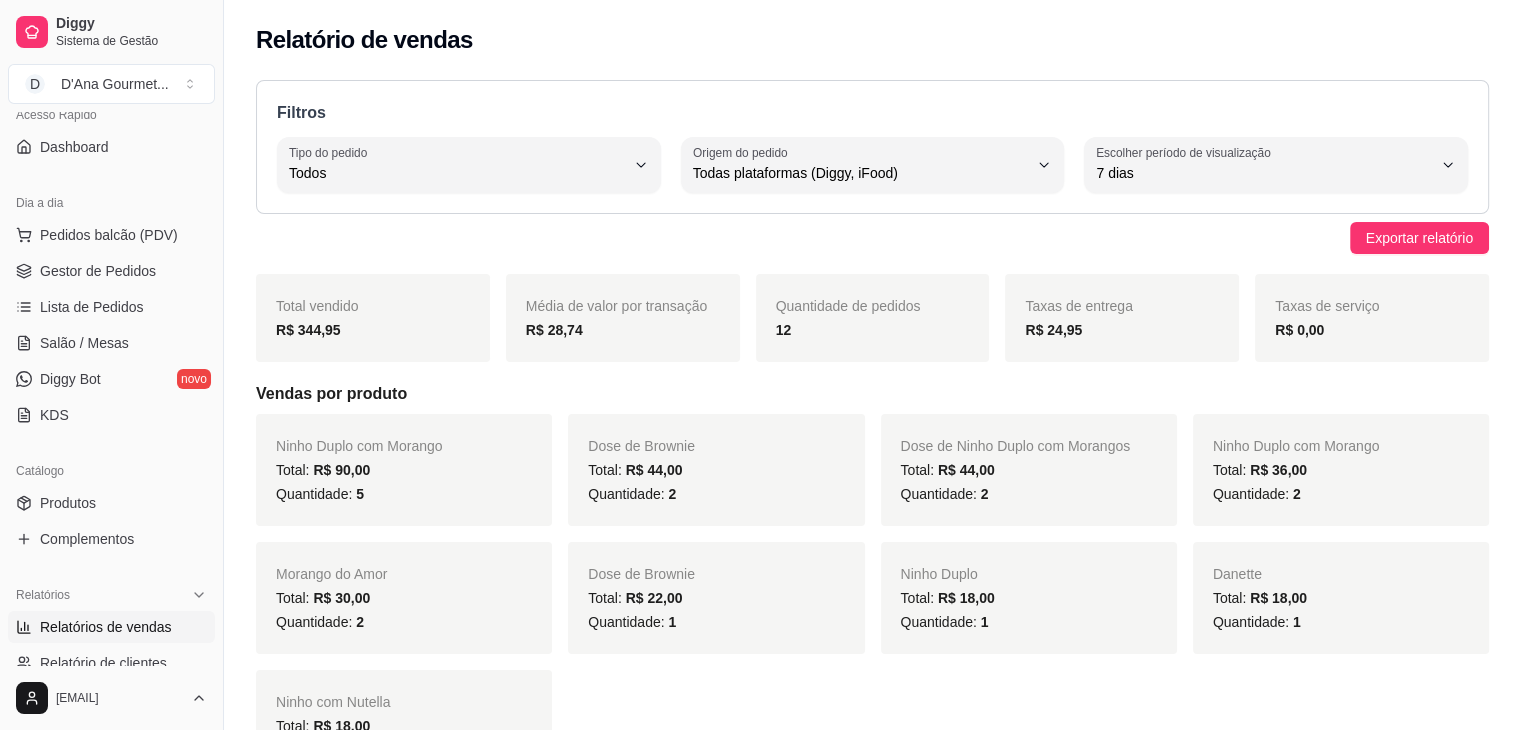 click on "Filtros" at bounding box center [872, 113] 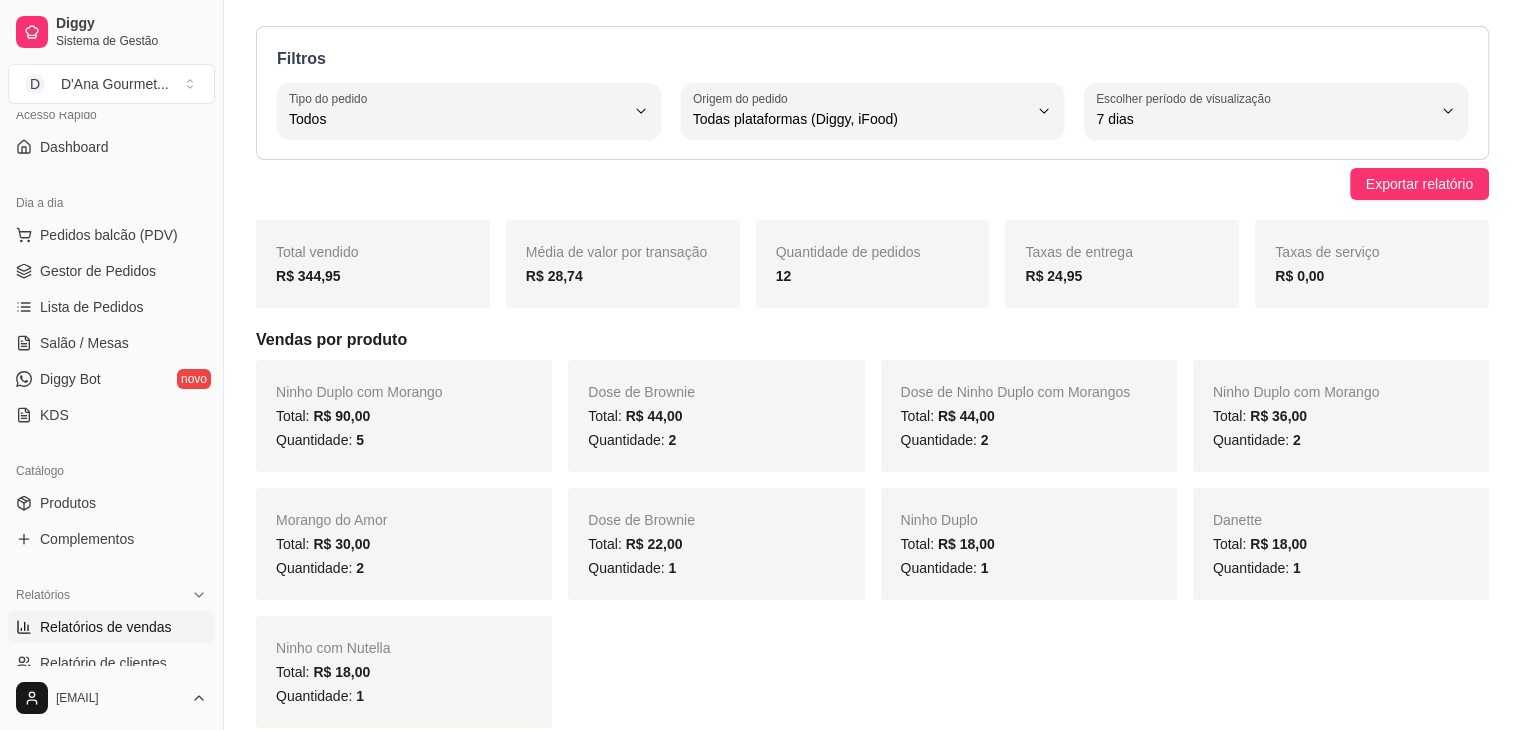 scroll, scrollTop: 0, scrollLeft: 0, axis: both 